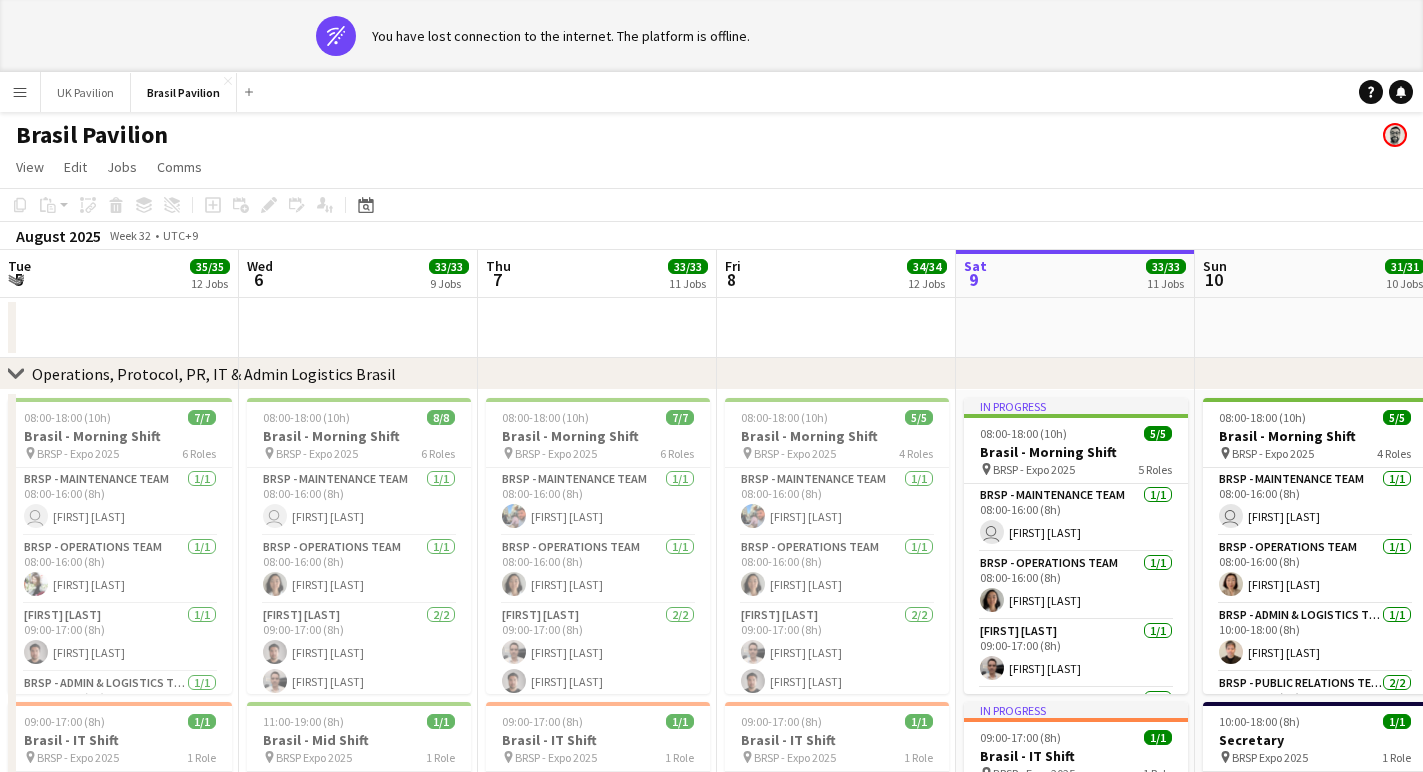 scroll, scrollTop: 0, scrollLeft: 0, axis: both 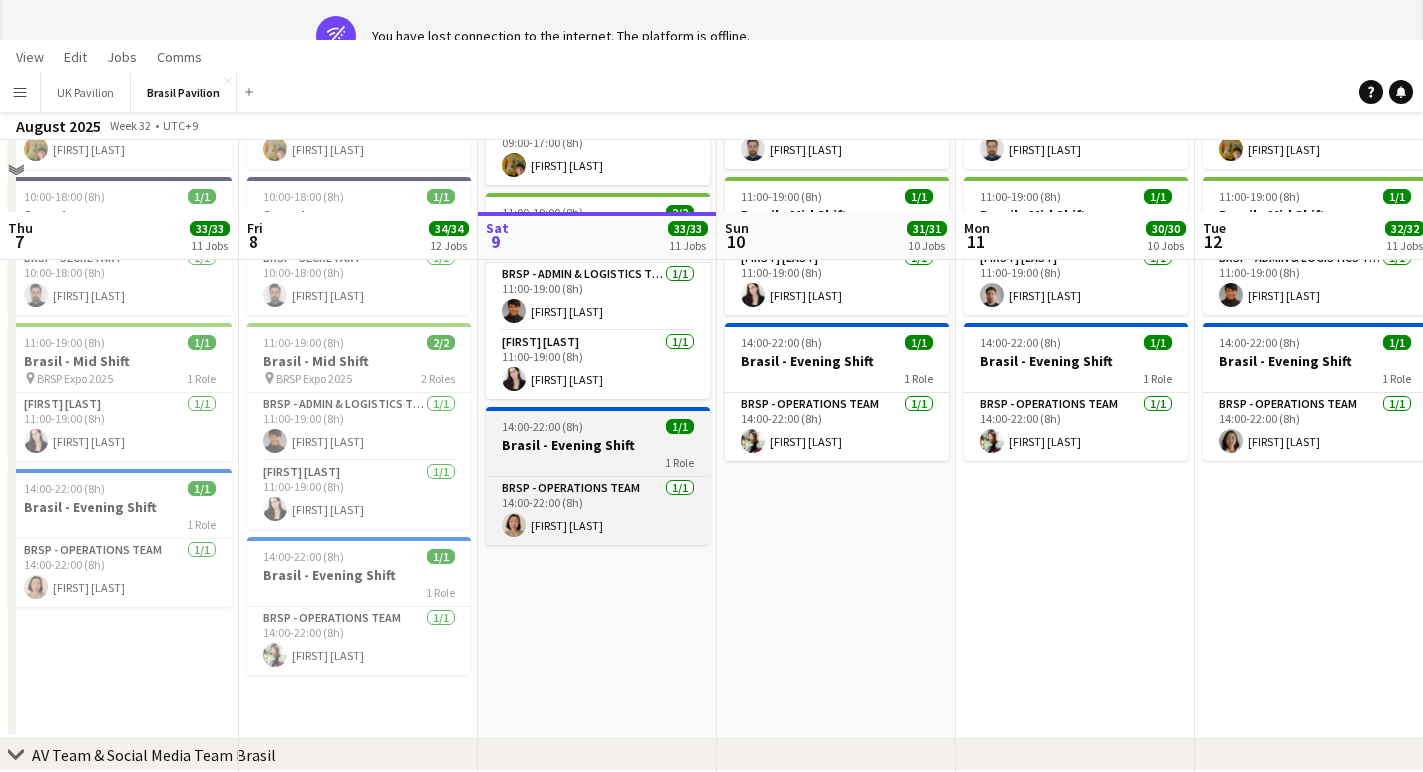 click on "14:00-22:00 (8h)    1/1   Brasil - Evening Shift   1 Role   BRSP - Operations Team   1/1   14:00-22:00 (8h)
[FIRST] [LAST]" at bounding box center (598, 476) 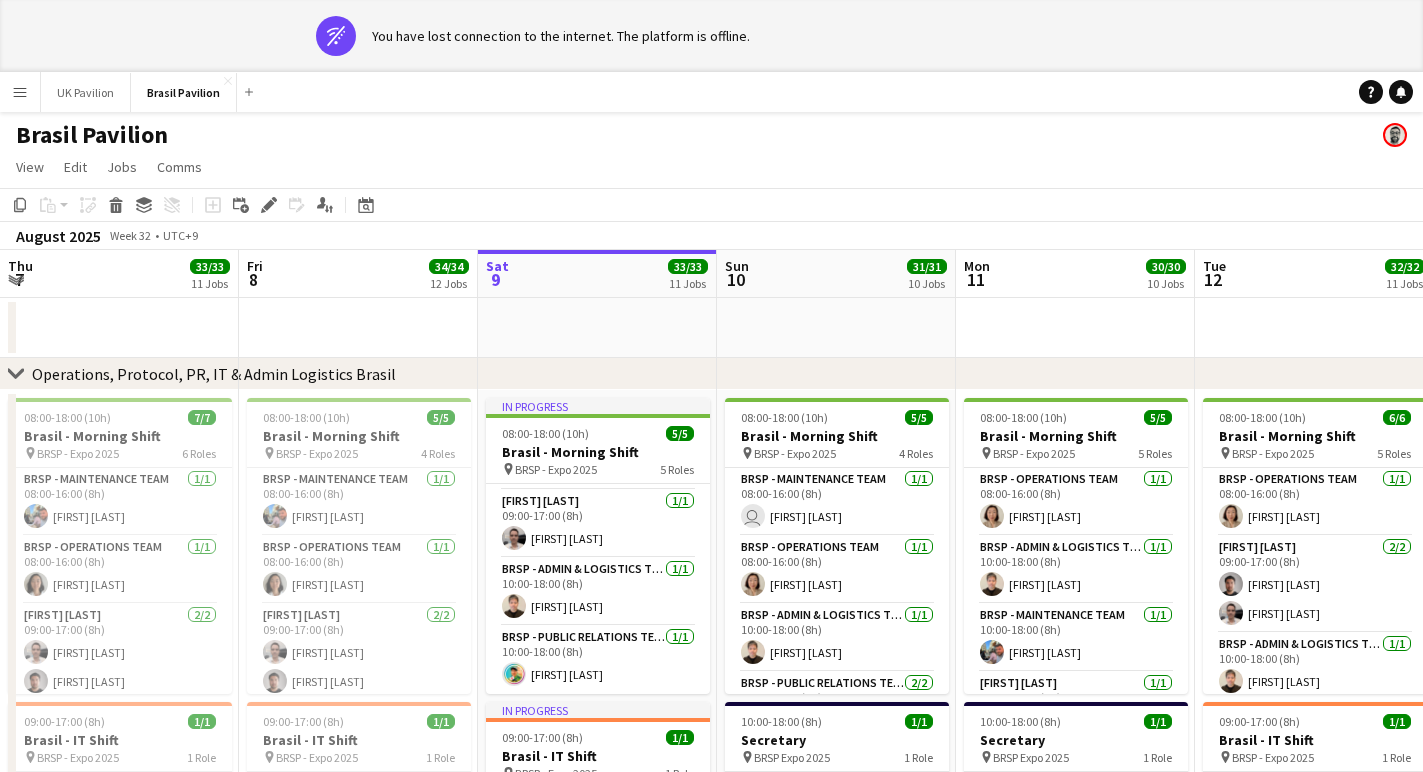 scroll, scrollTop: 0, scrollLeft: 0, axis: both 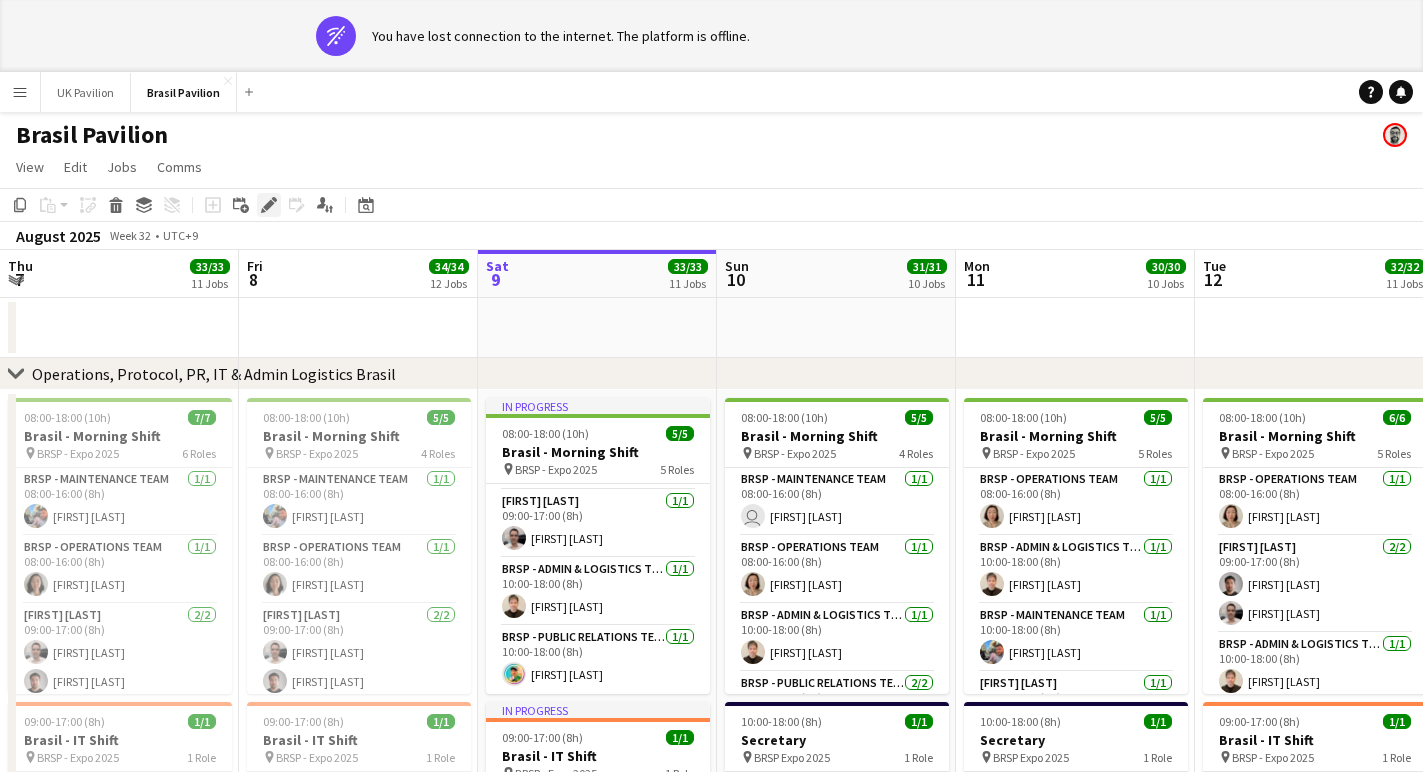 click 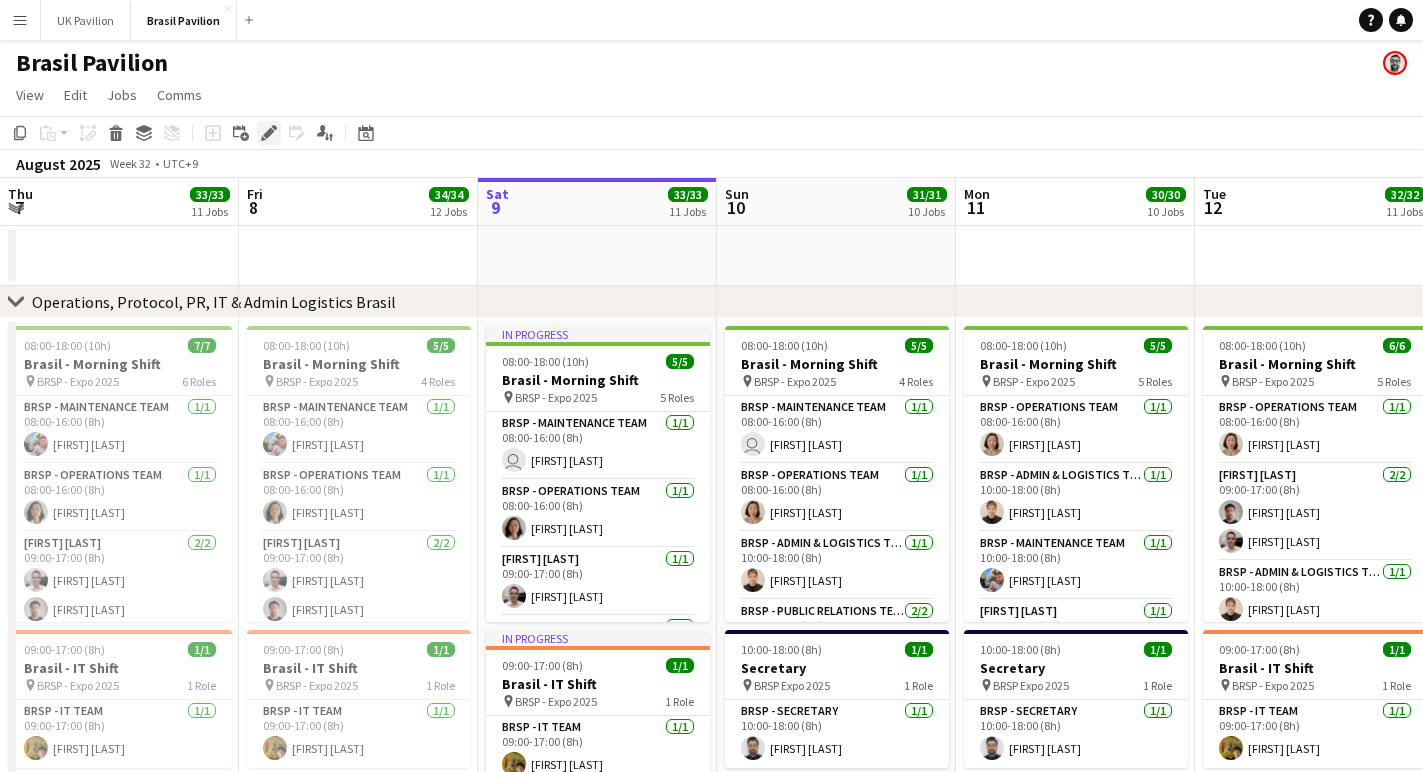 click on "Edit" 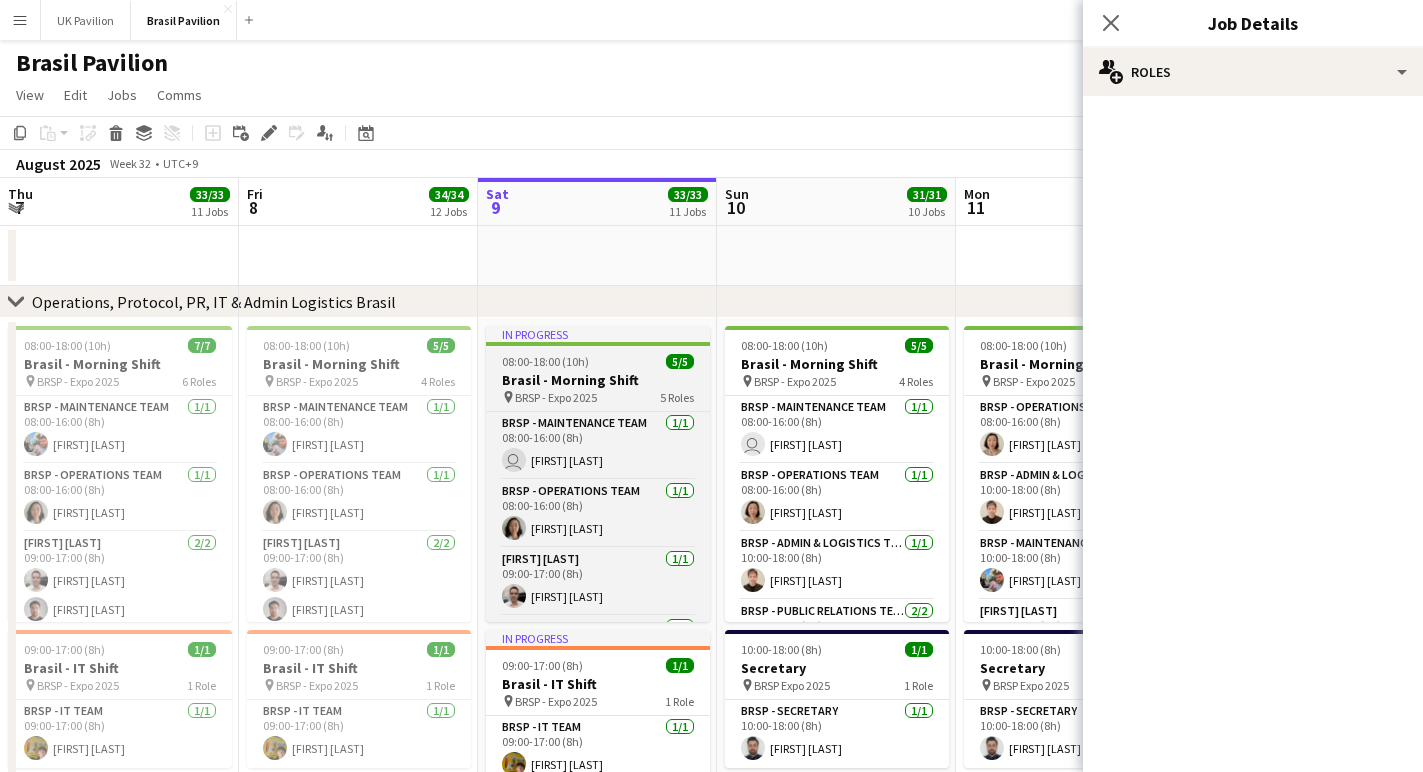 scroll, scrollTop: 0, scrollLeft: 0, axis: both 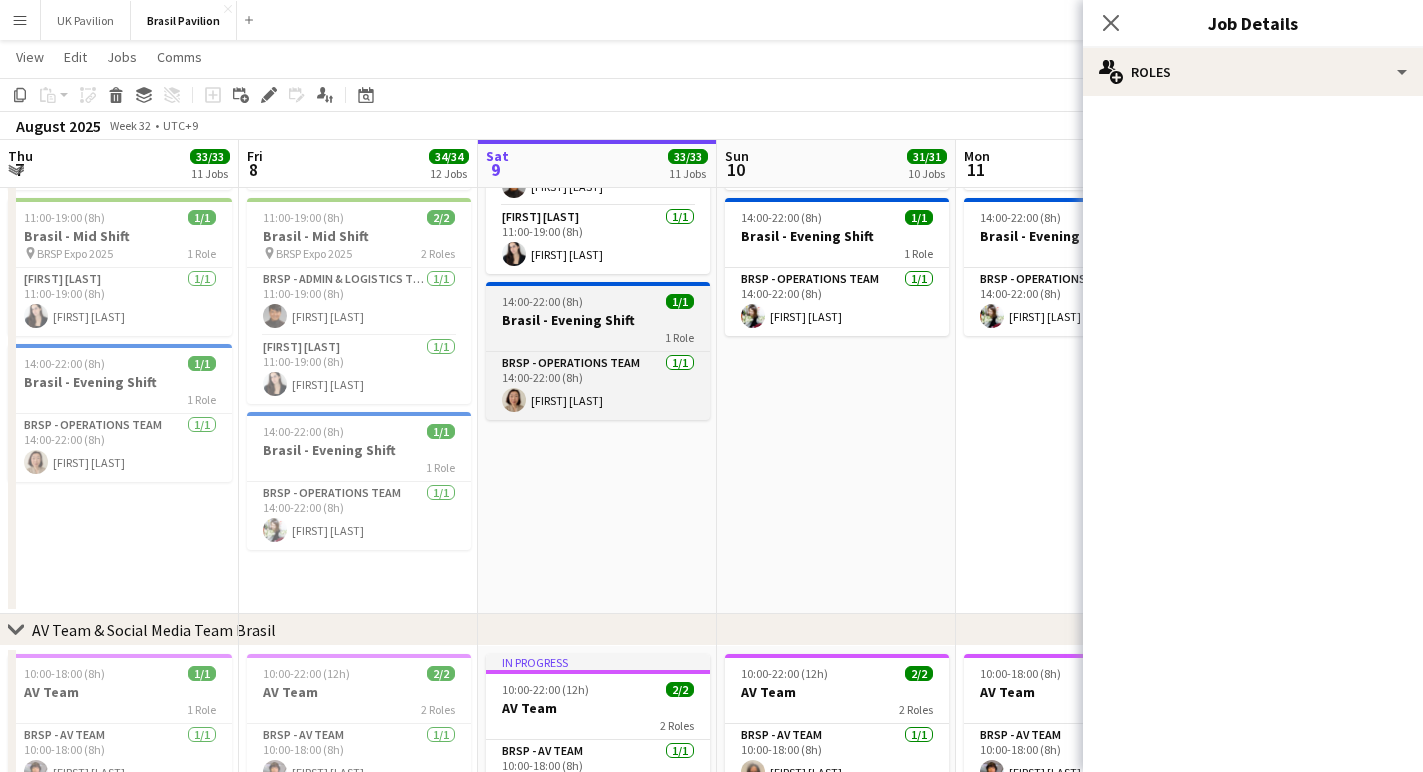 click on "Brasil - Evening Shift" at bounding box center [598, 320] 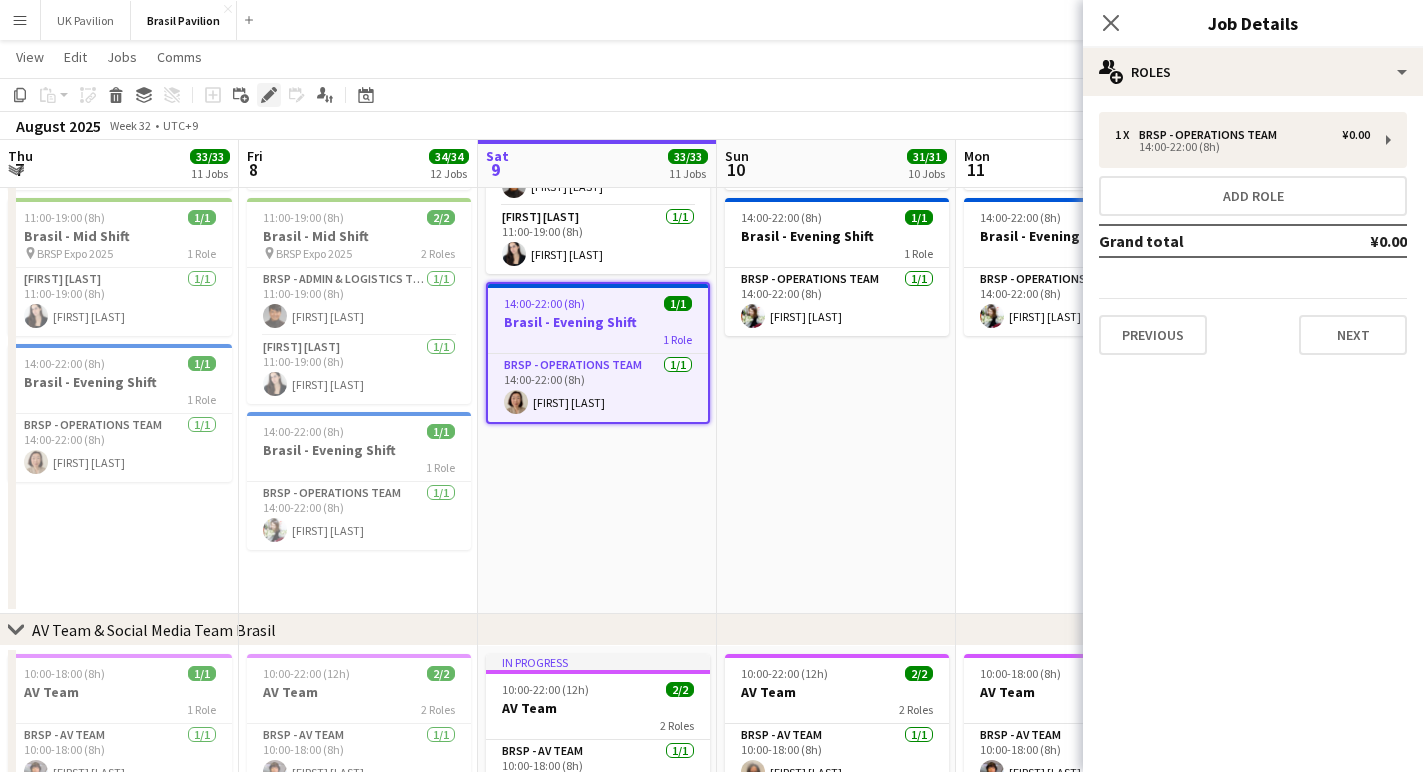 click on "Edit" 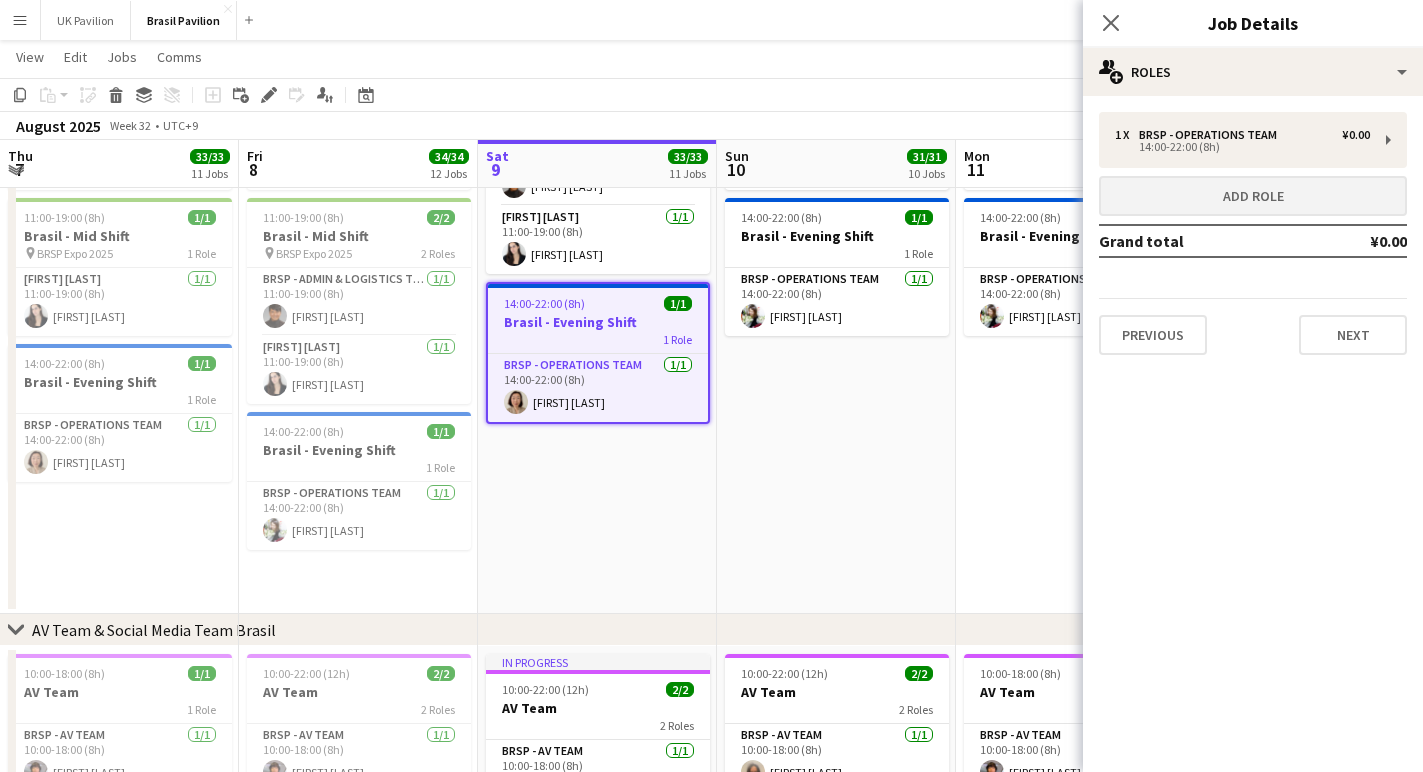 click on "Add role" at bounding box center (1253, 196) 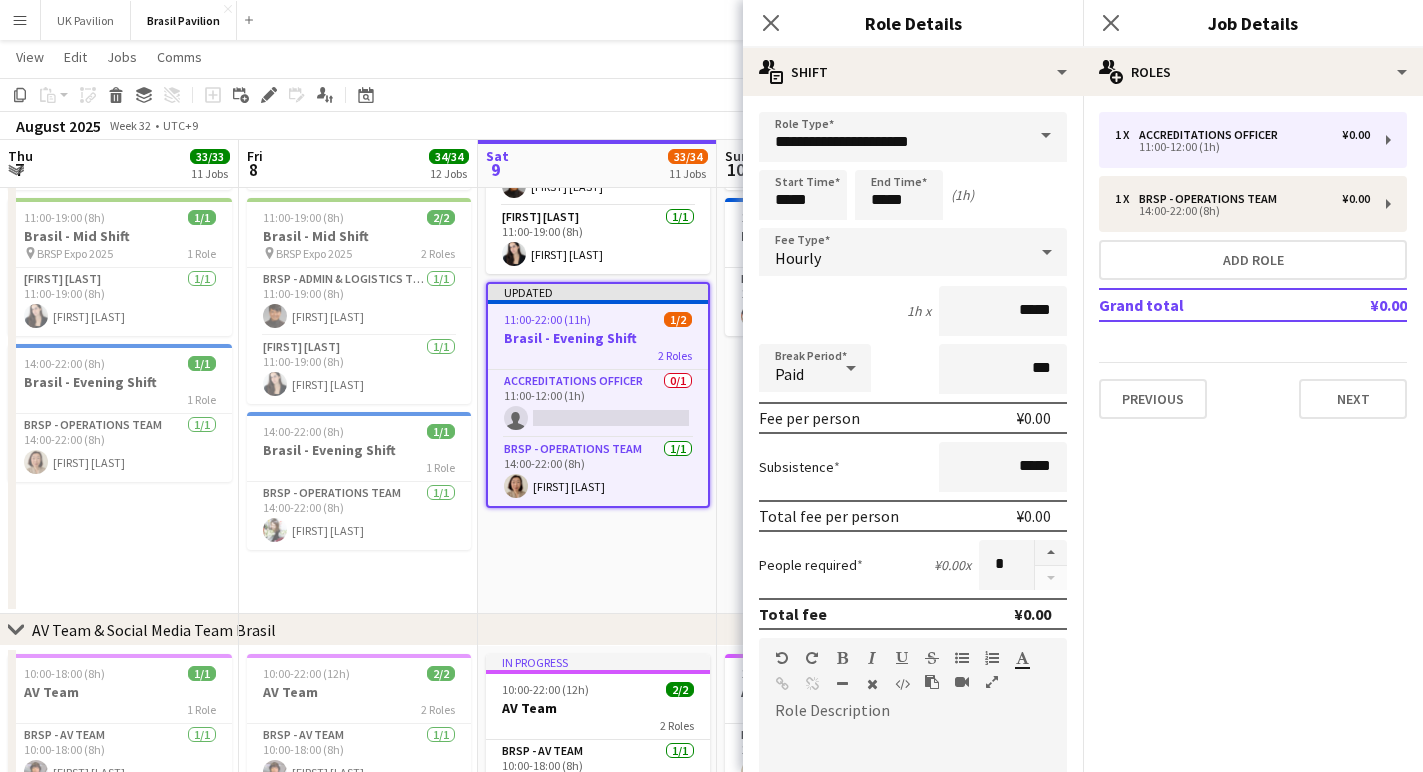click at bounding box center [1046, 136] 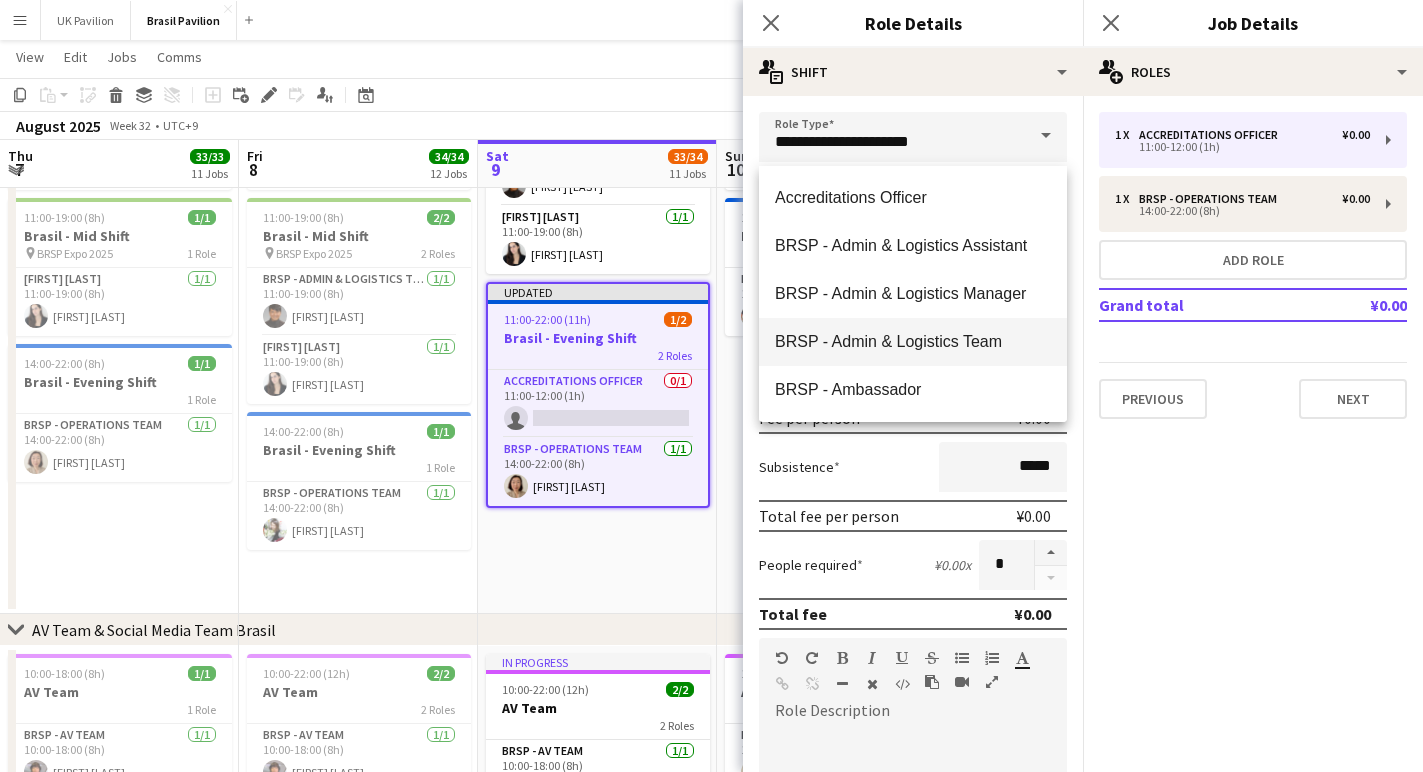 click on "BRSP - Admin & Logistics Team" at bounding box center [913, 341] 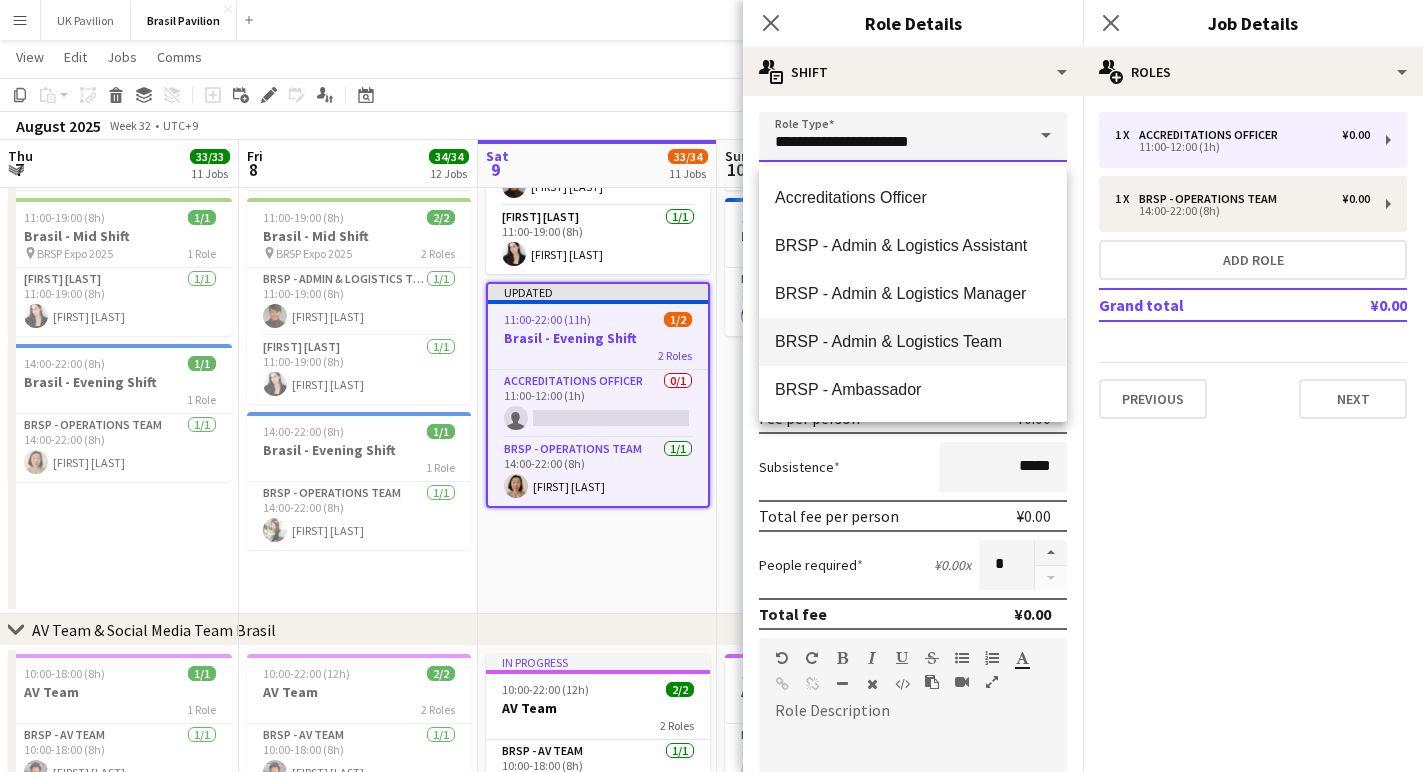 type on "**********" 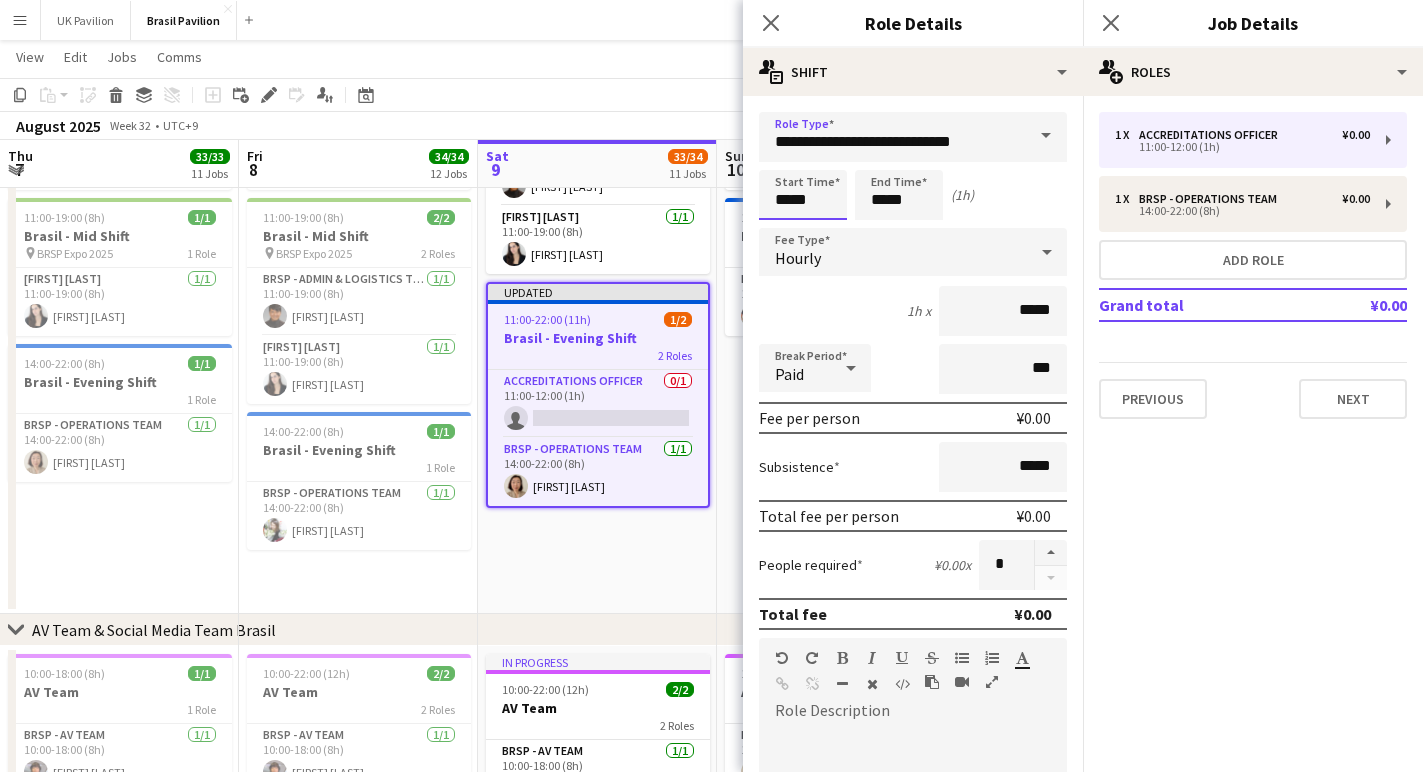 click on "*****" at bounding box center (803, 195) 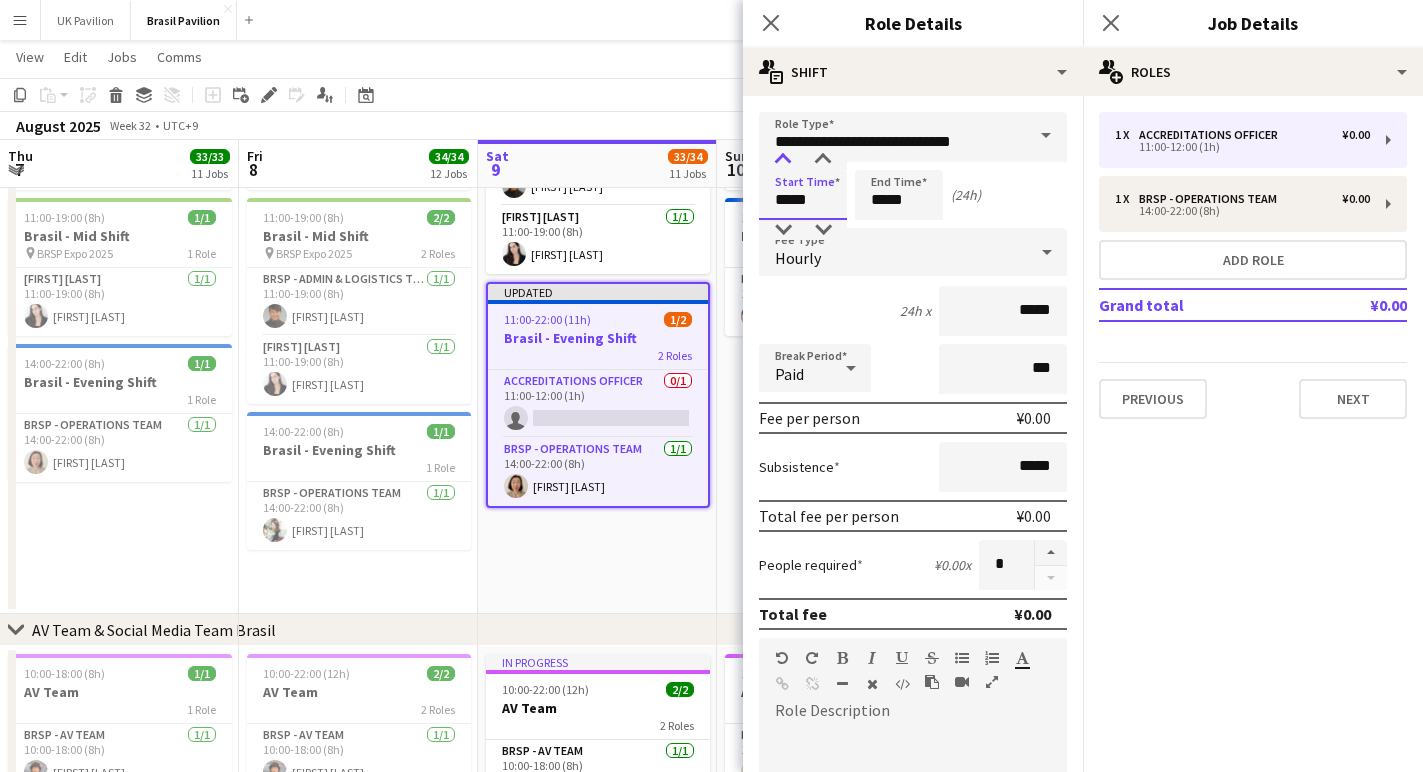 click at bounding box center [783, 160] 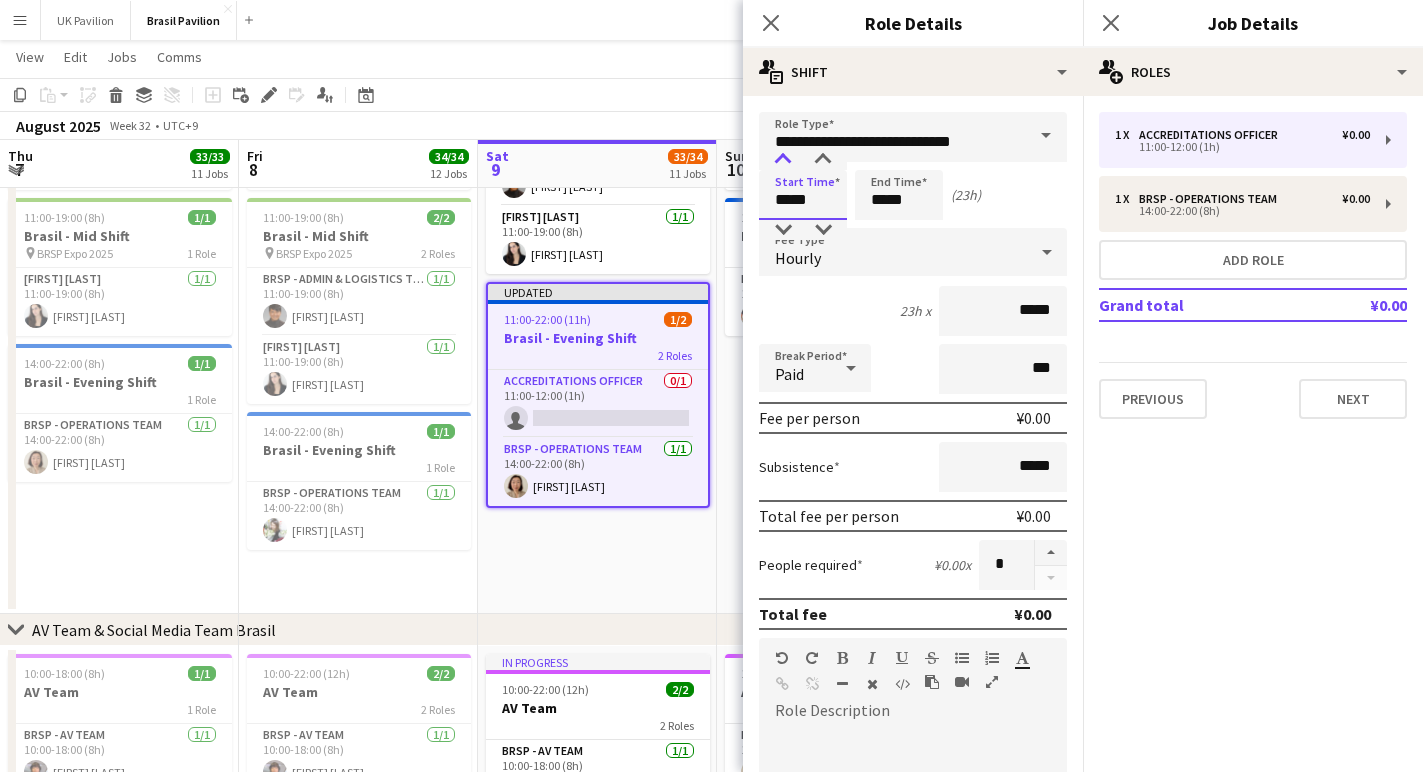 click at bounding box center (783, 160) 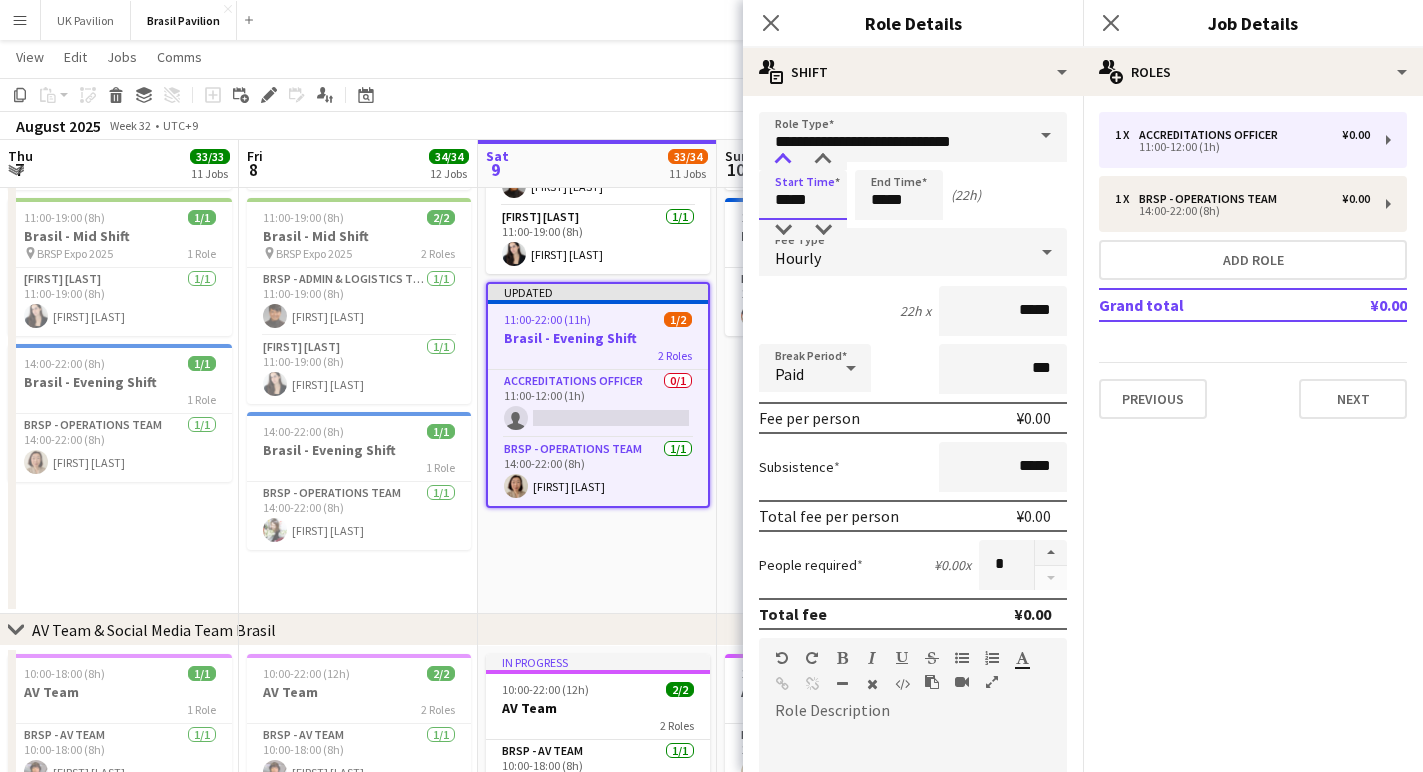 click at bounding box center [783, 160] 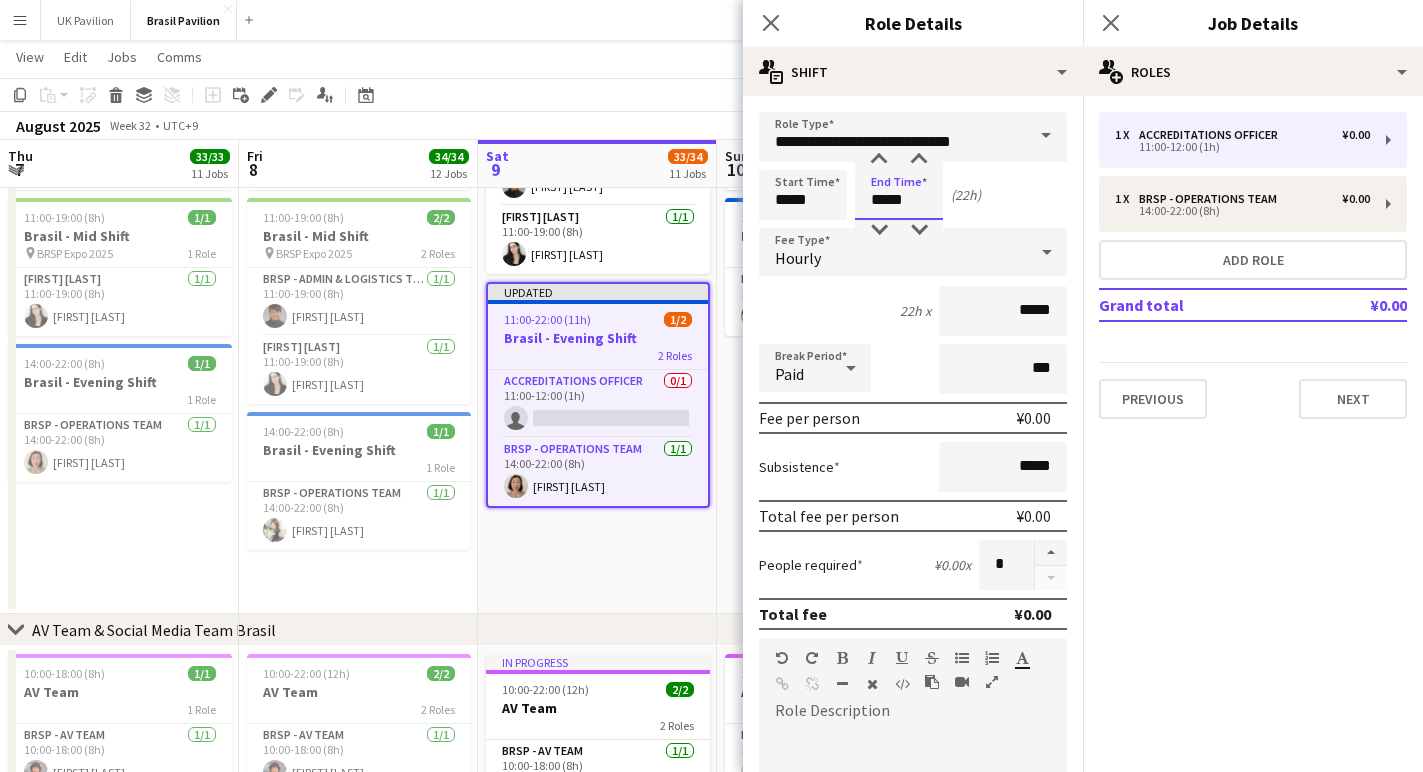 click on "*****" at bounding box center [899, 195] 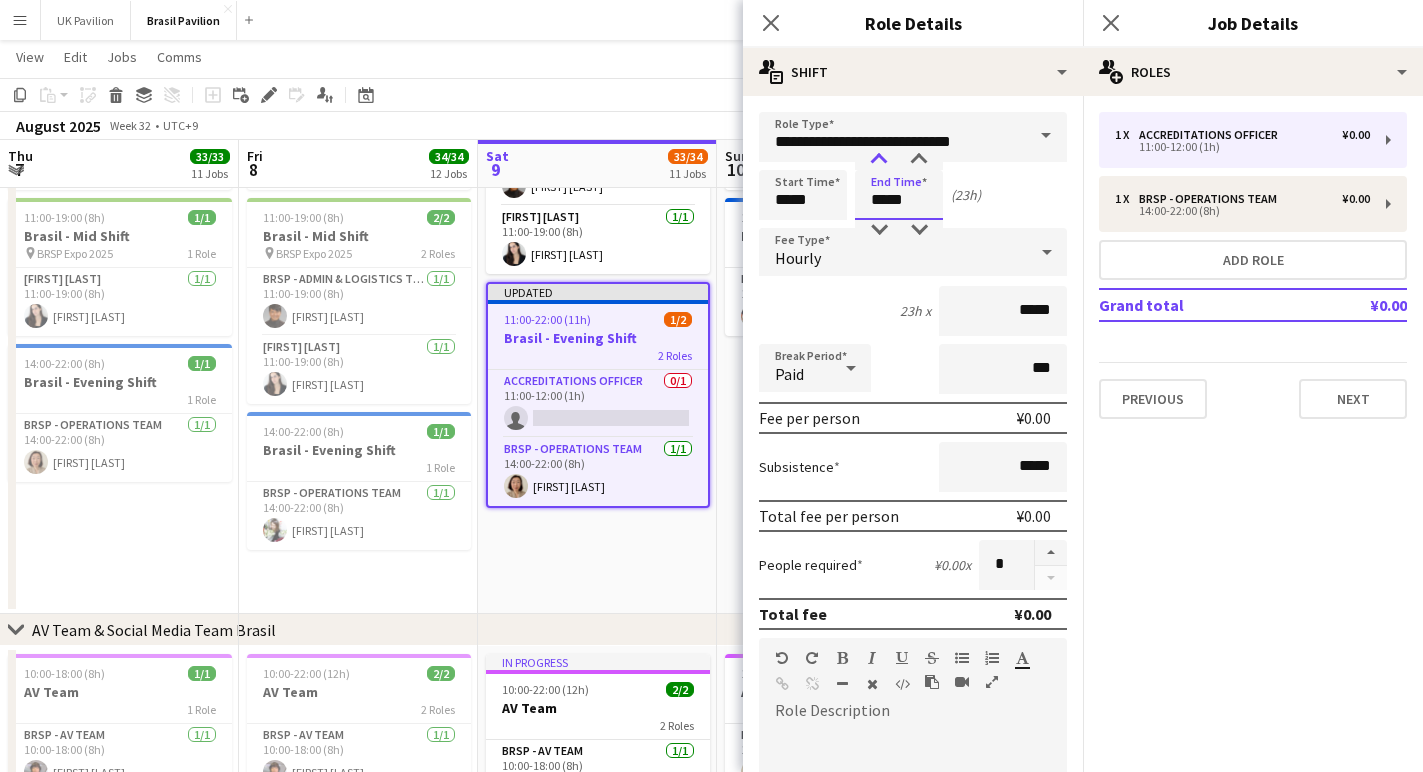 click at bounding box center (879, 160) 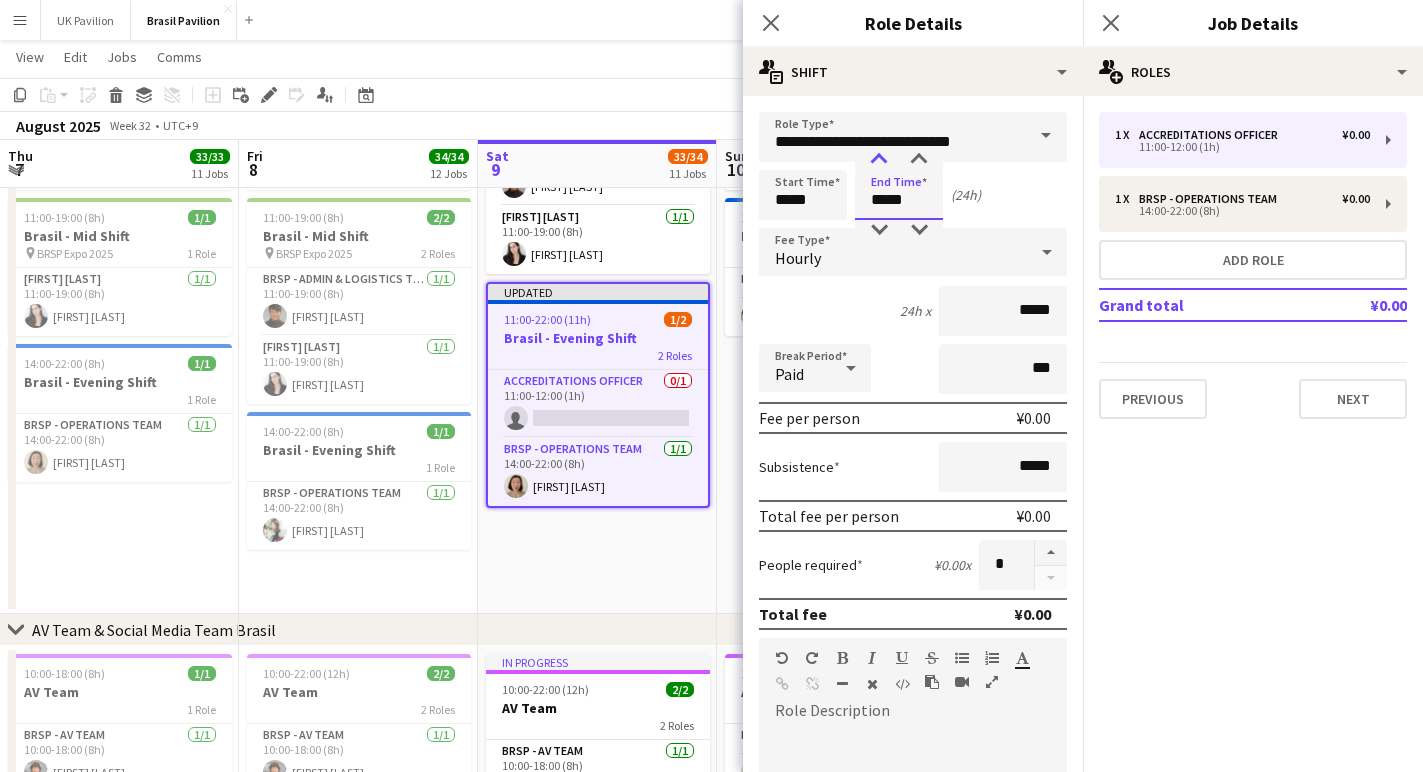 click at bounding box center (879, 160) 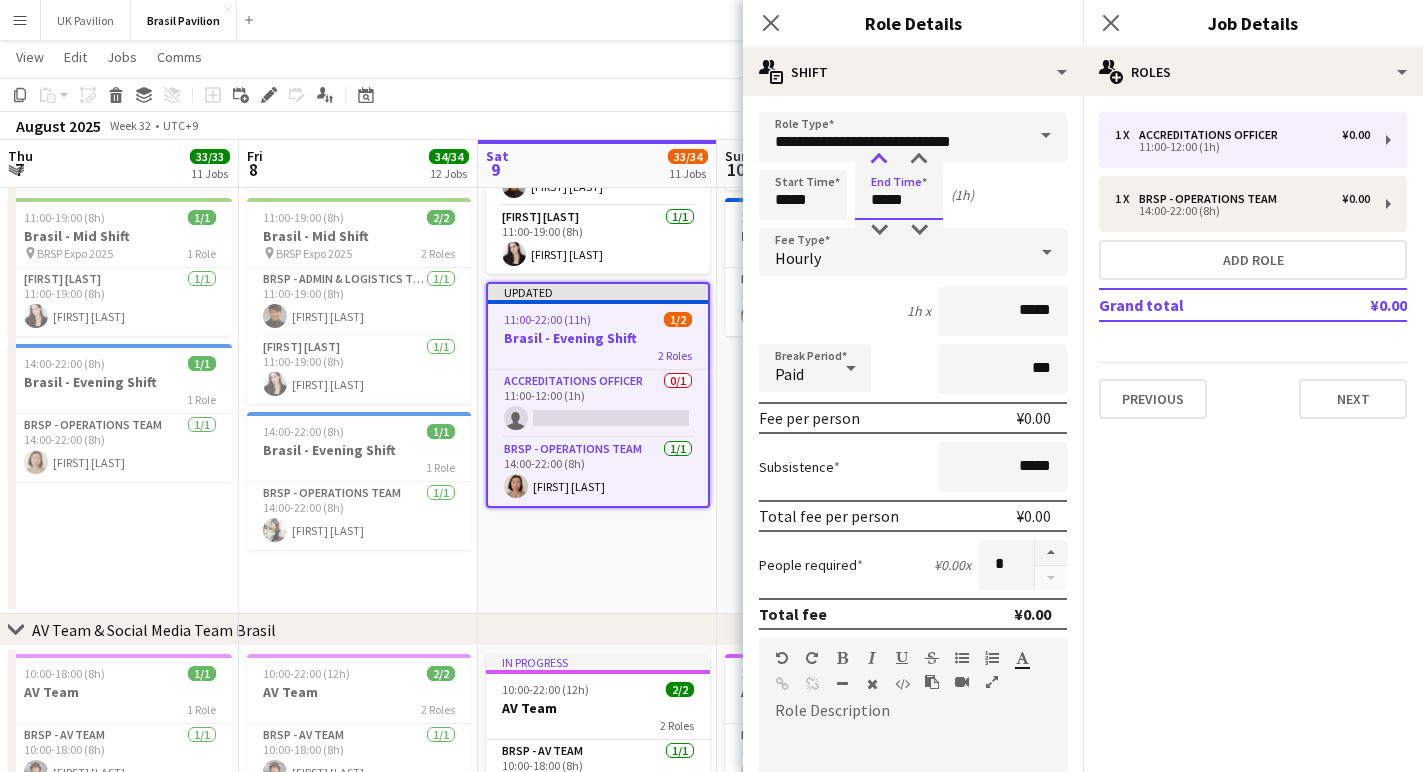 click at bounding box center (879, 160) 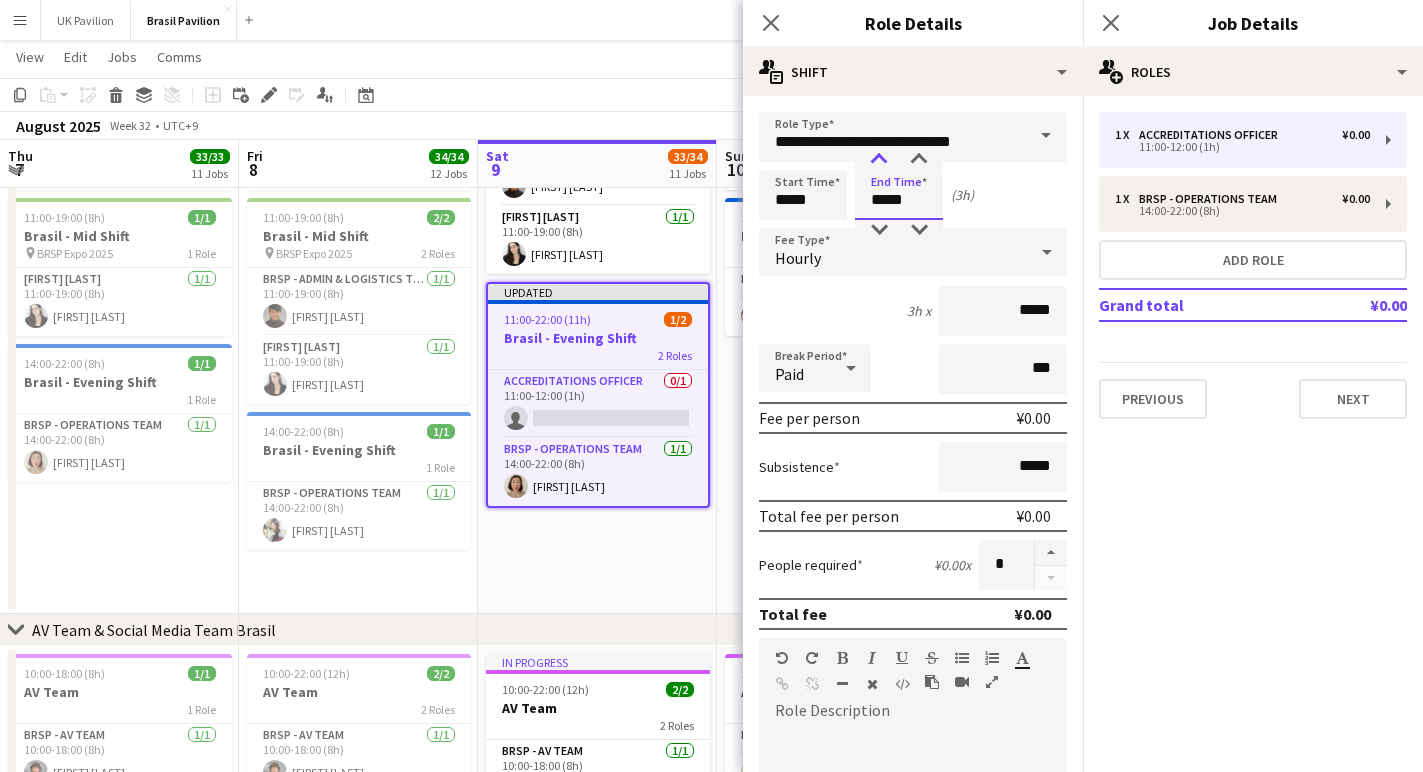 click at bounding box center [879, 160] 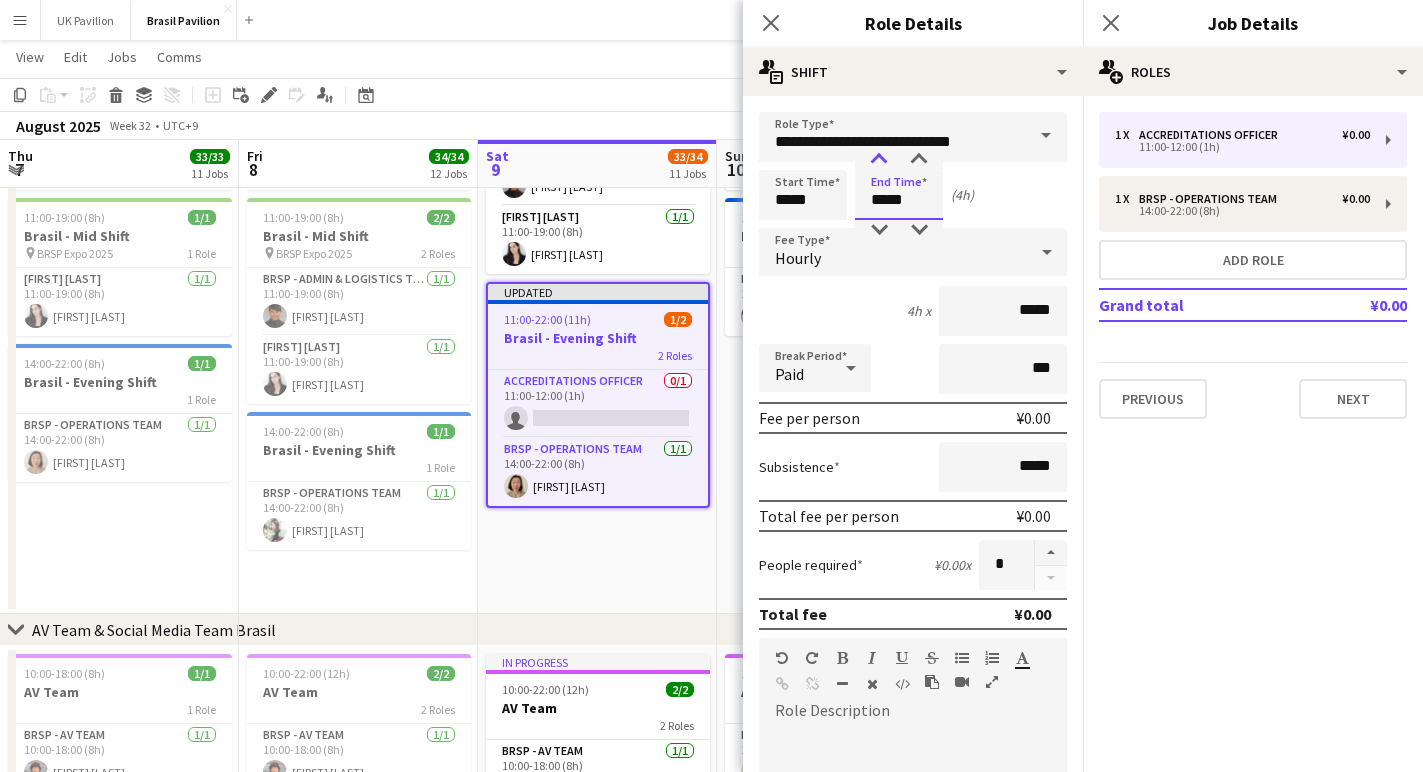 click at bounding box center (879, 160) 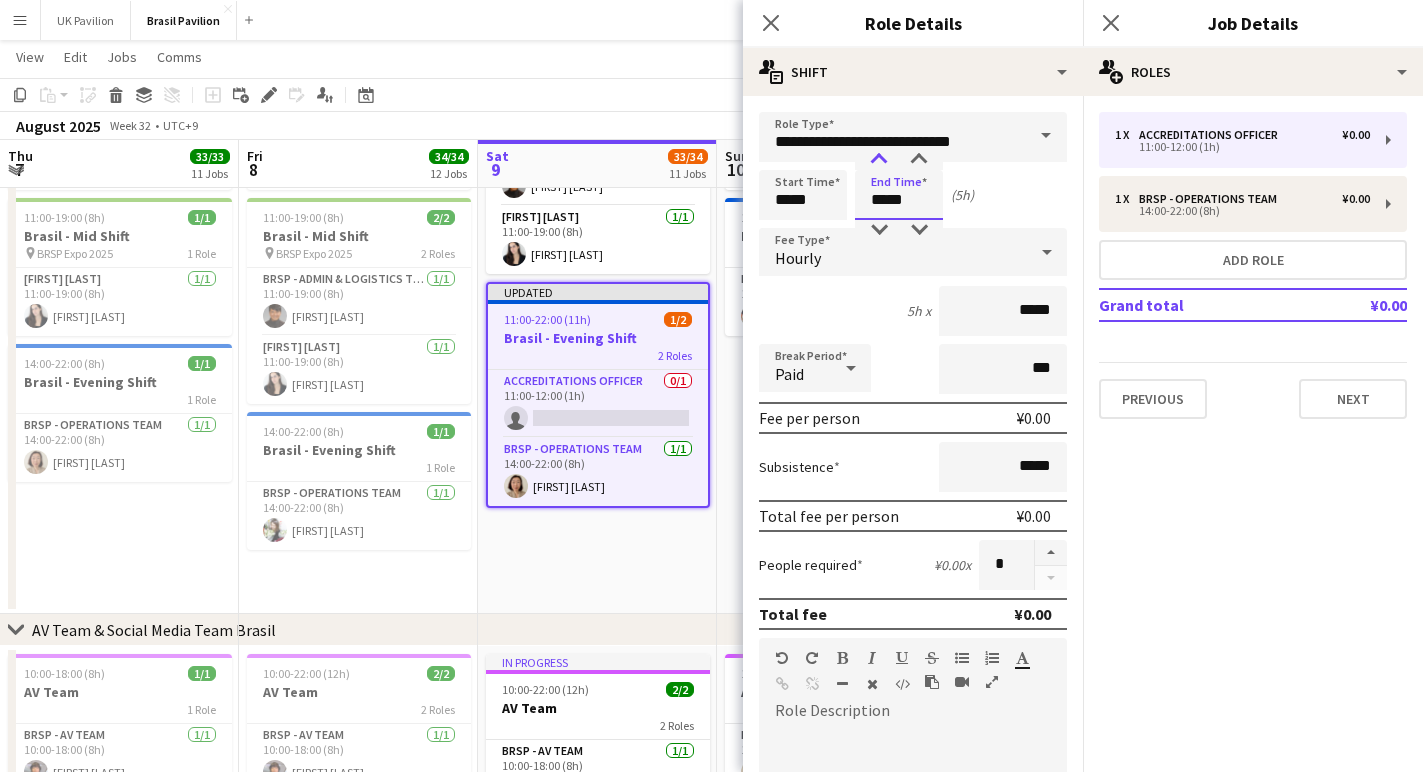 click at bounding box center (879, 160) 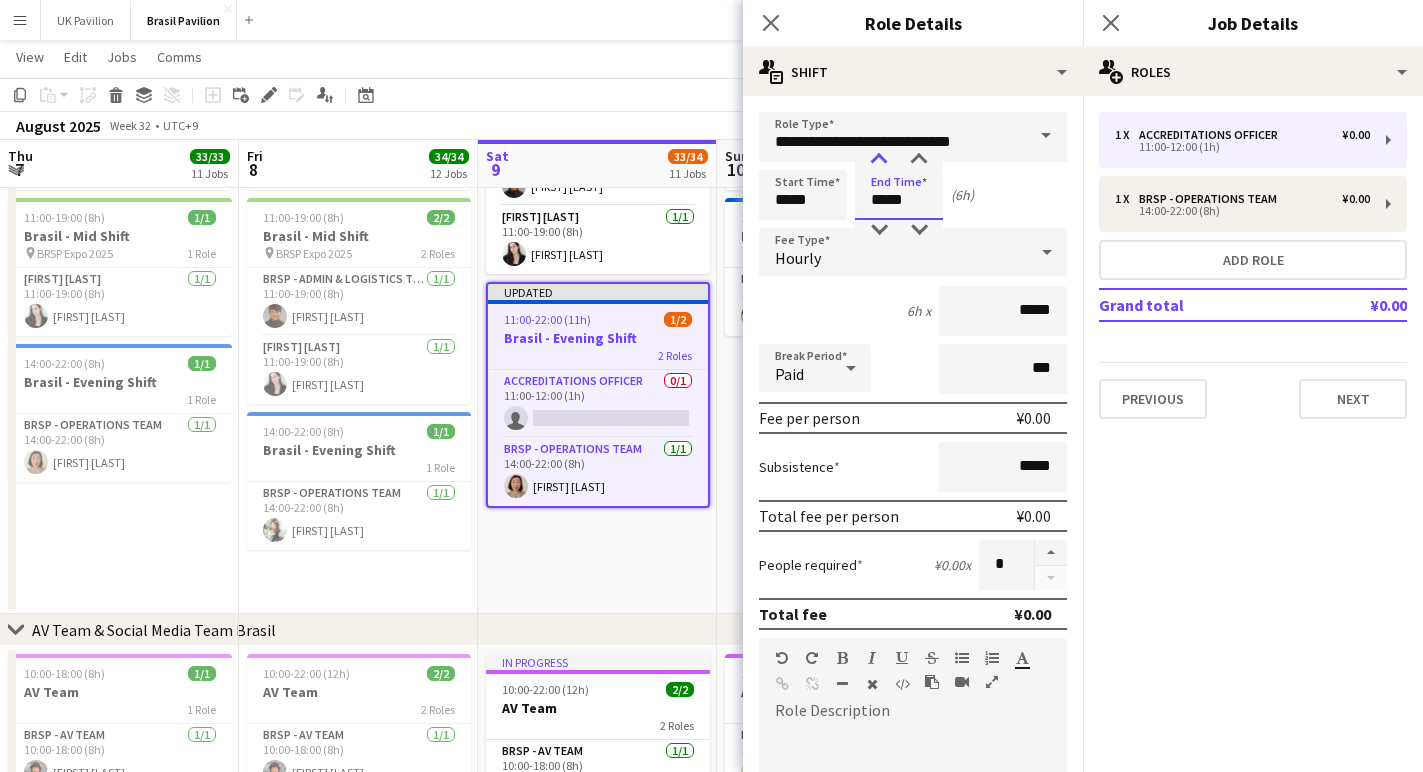 type on "*****" 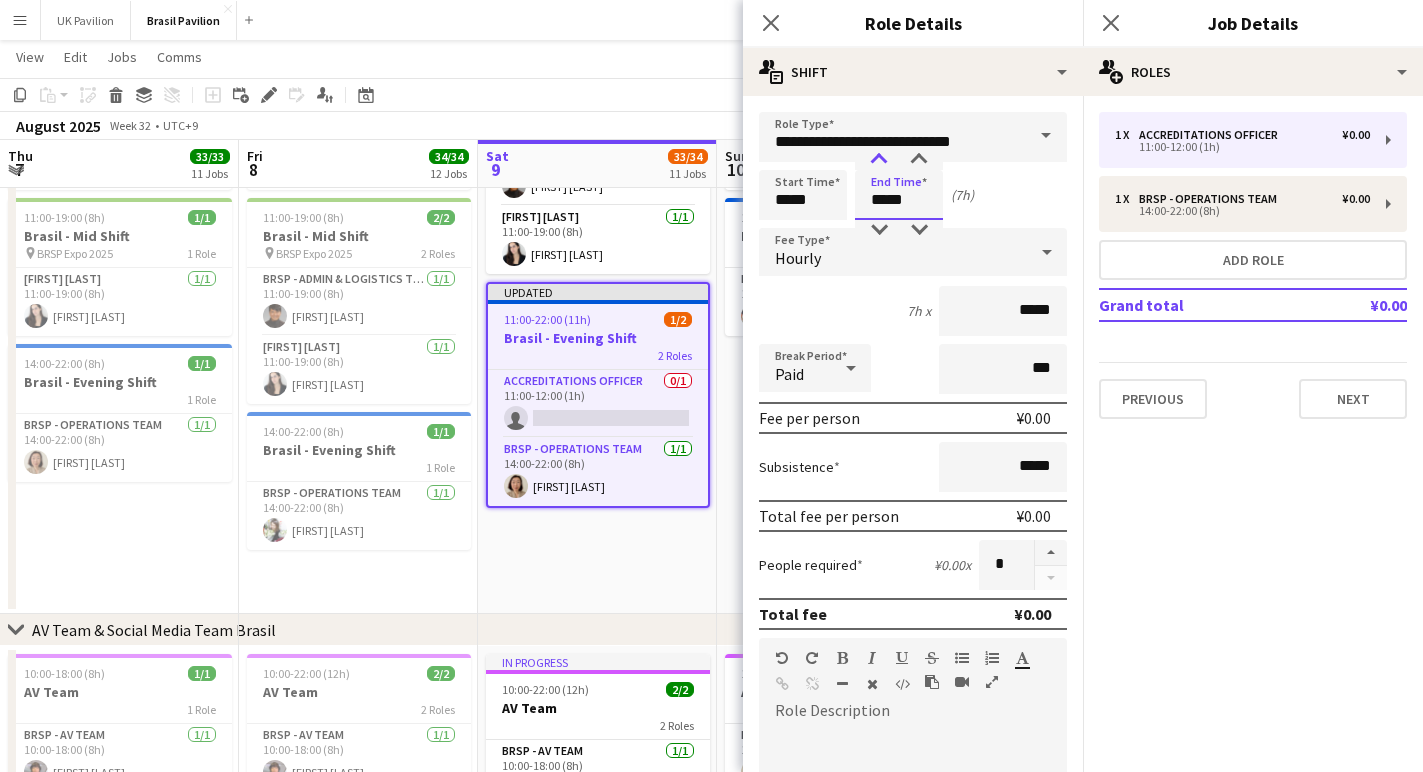 click at bounding box center [879, 160] 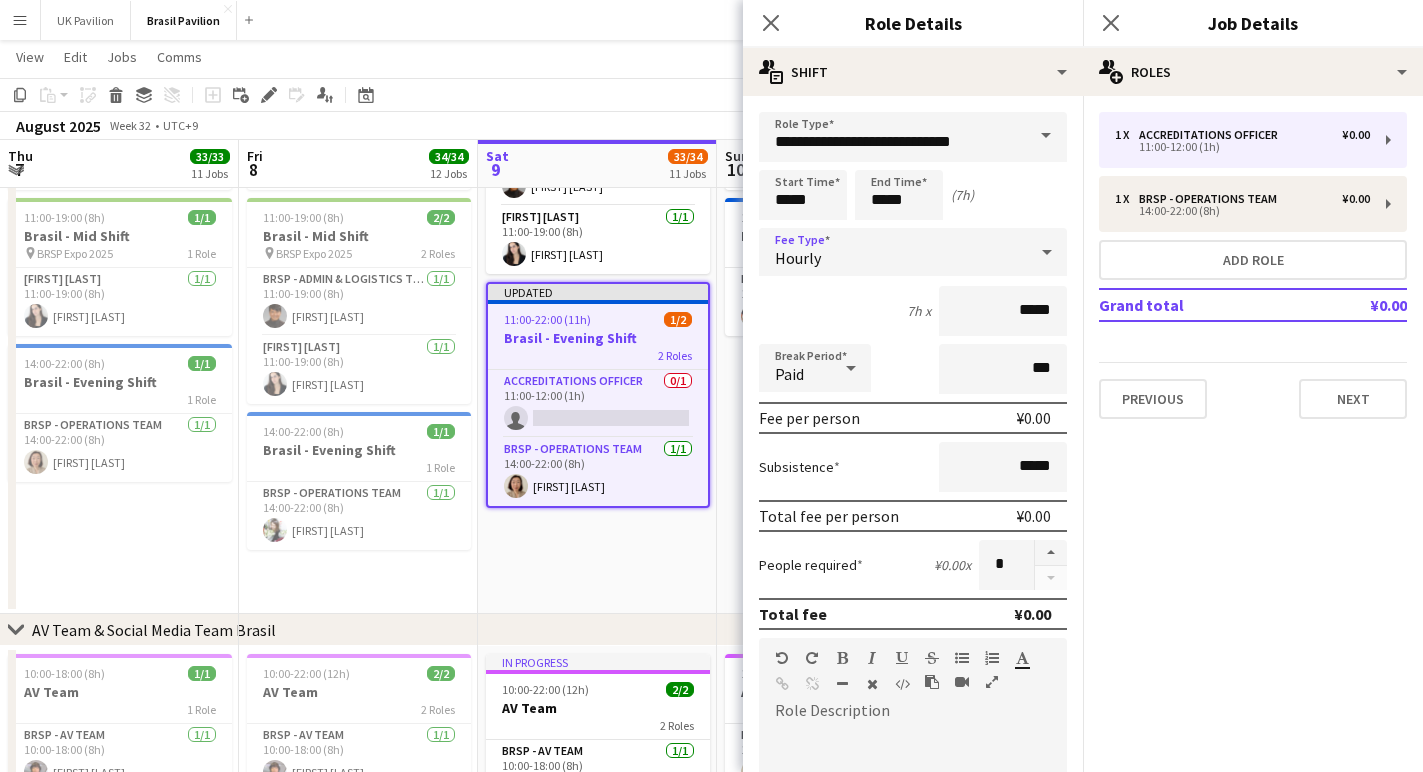click at bounding box center [1047, 252] 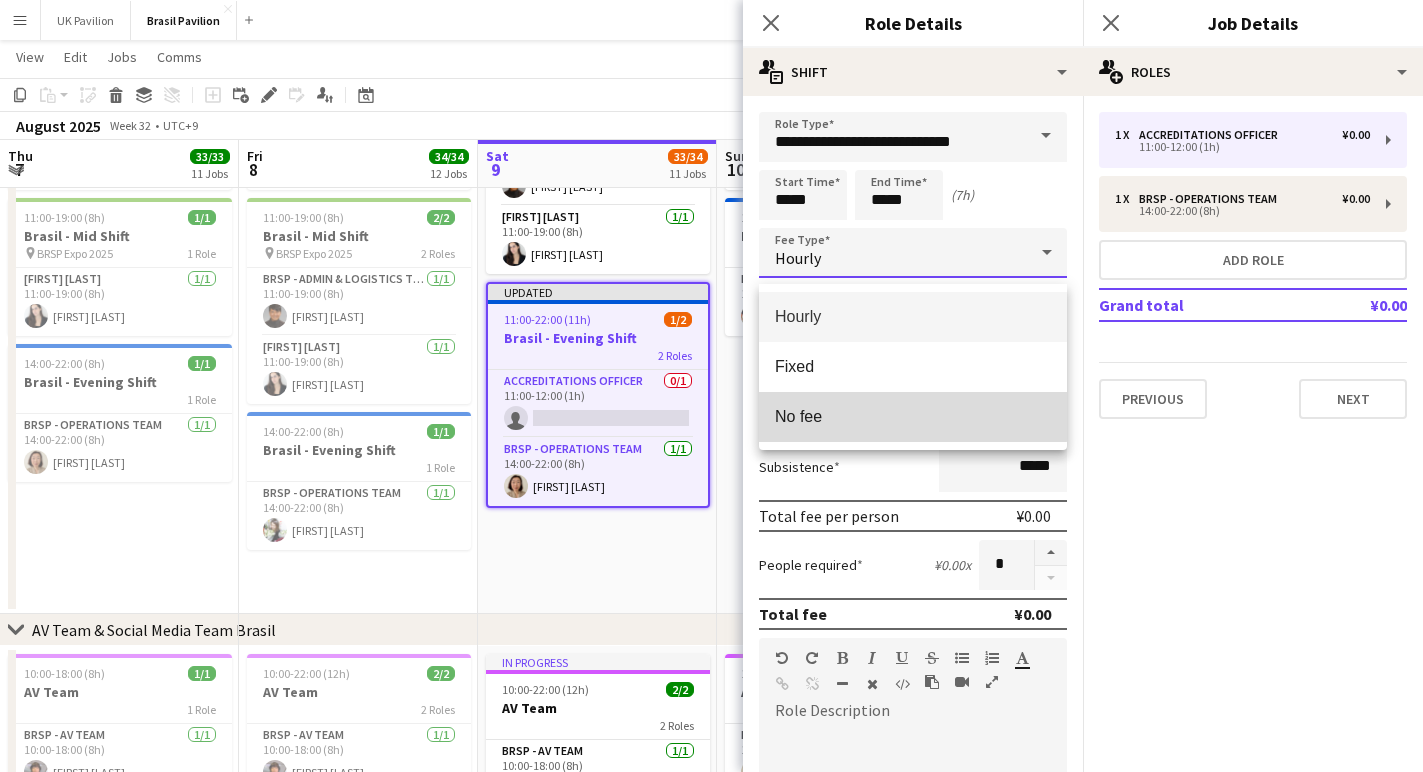 click on "No fee" at bounding box center (913, 416) 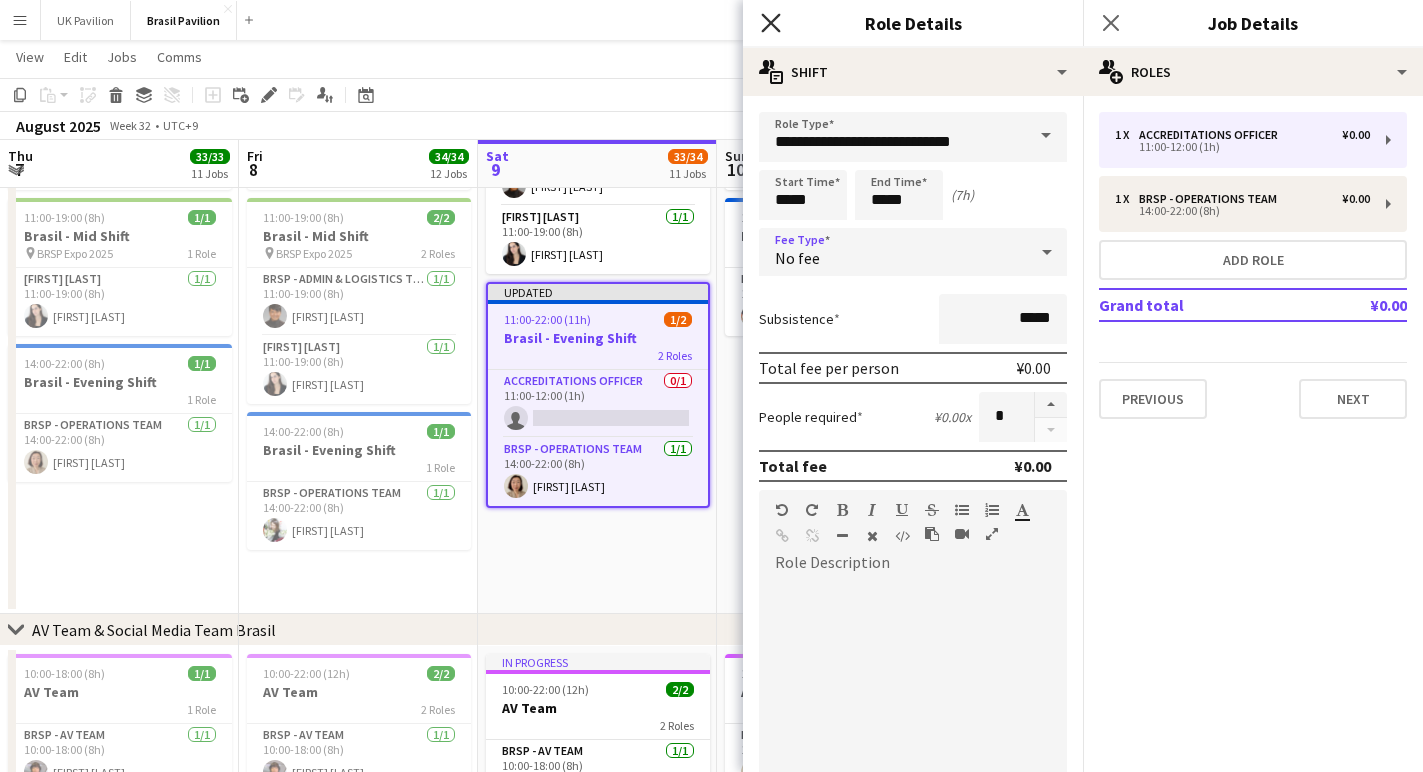 click on "Close pop-in" 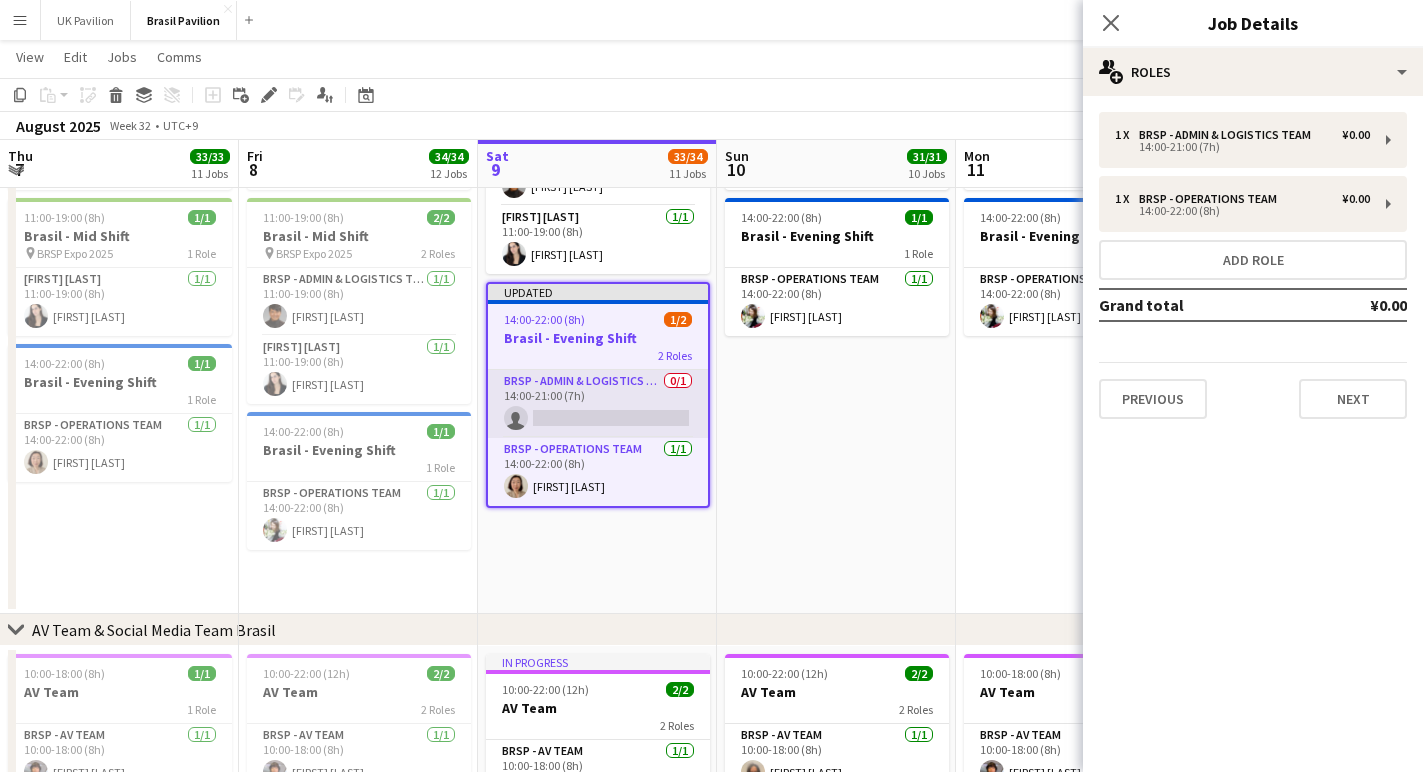click on "BRSP - Admin & Logistics Team   0/1   14:00-21:00 (7h)
single-neutral-actions" at bounding box center [598, 404] 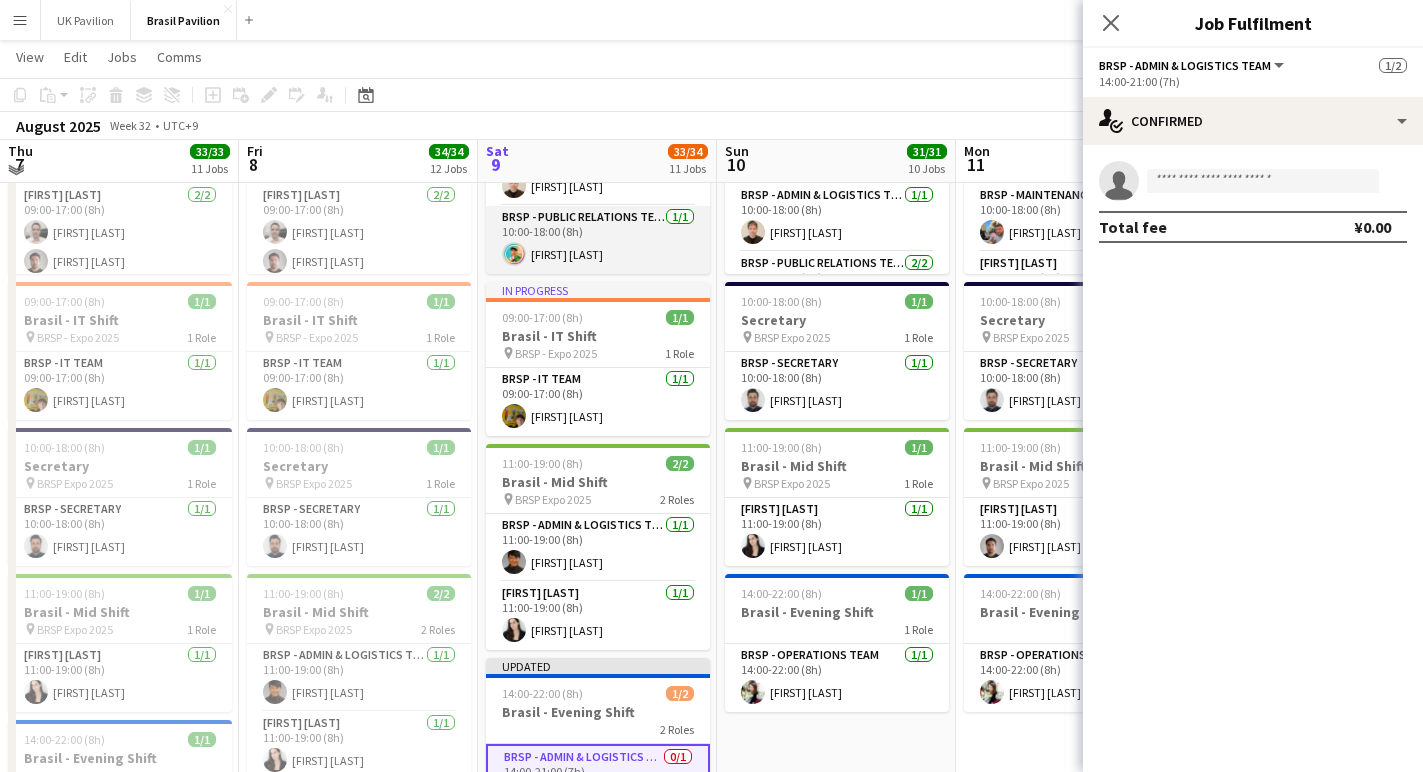 scroll, scrollTop: 348, scrollLeft: 0, axis: vertical 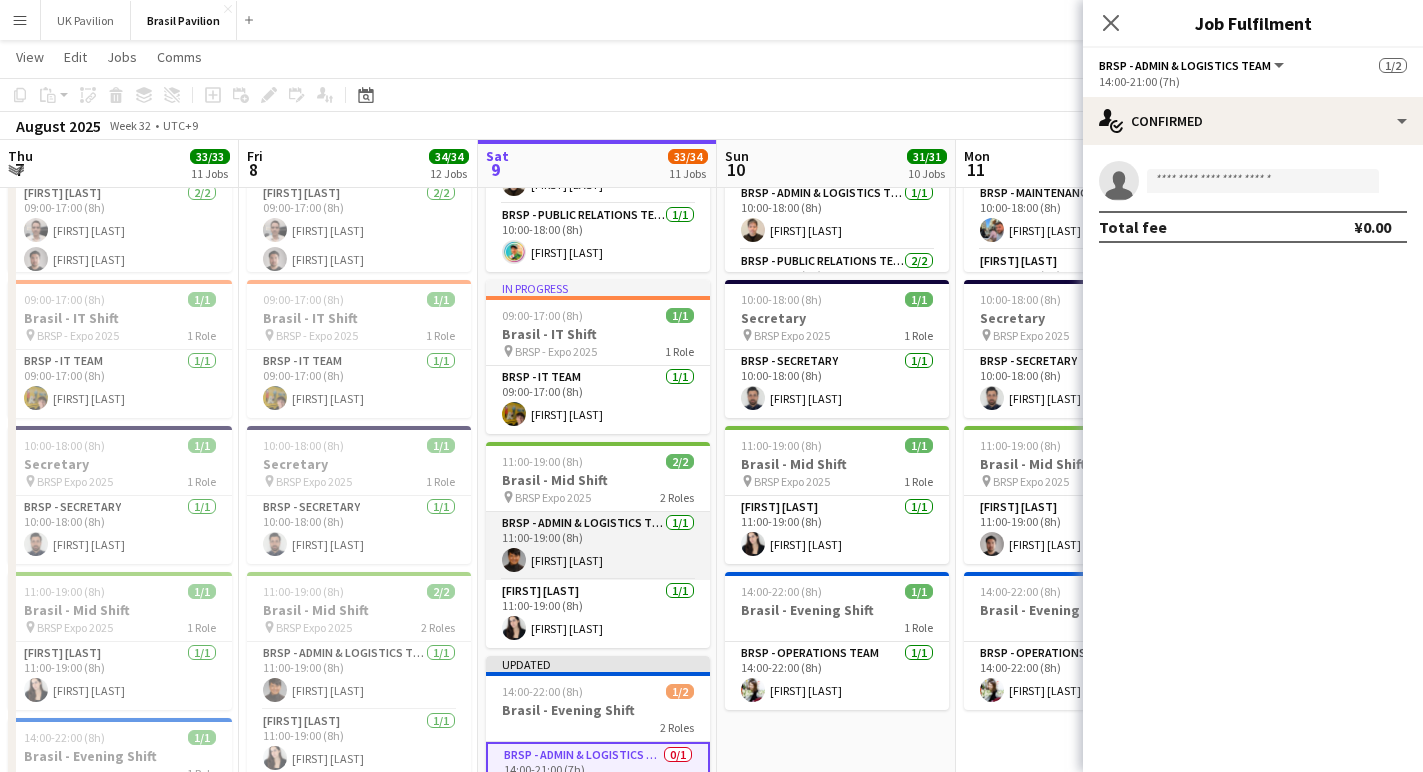 click on "BRSP - Admin & Logistics Team   1/1   11:00-19:00 (8h)
[FIRST] [LAST]" at bounding box center (598, 546) 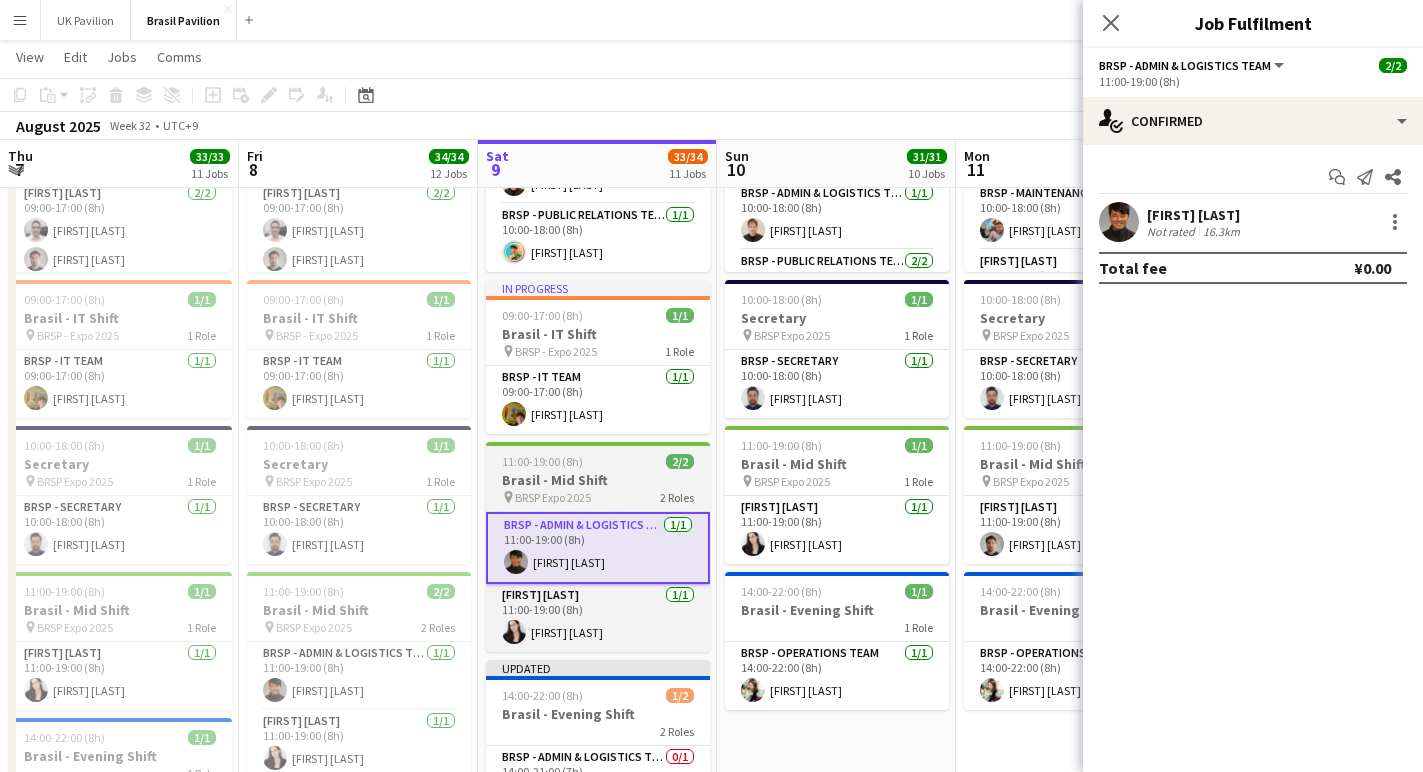 click on "11:00-19:00 (8h)    2/2" at bounding box center (598, 461) 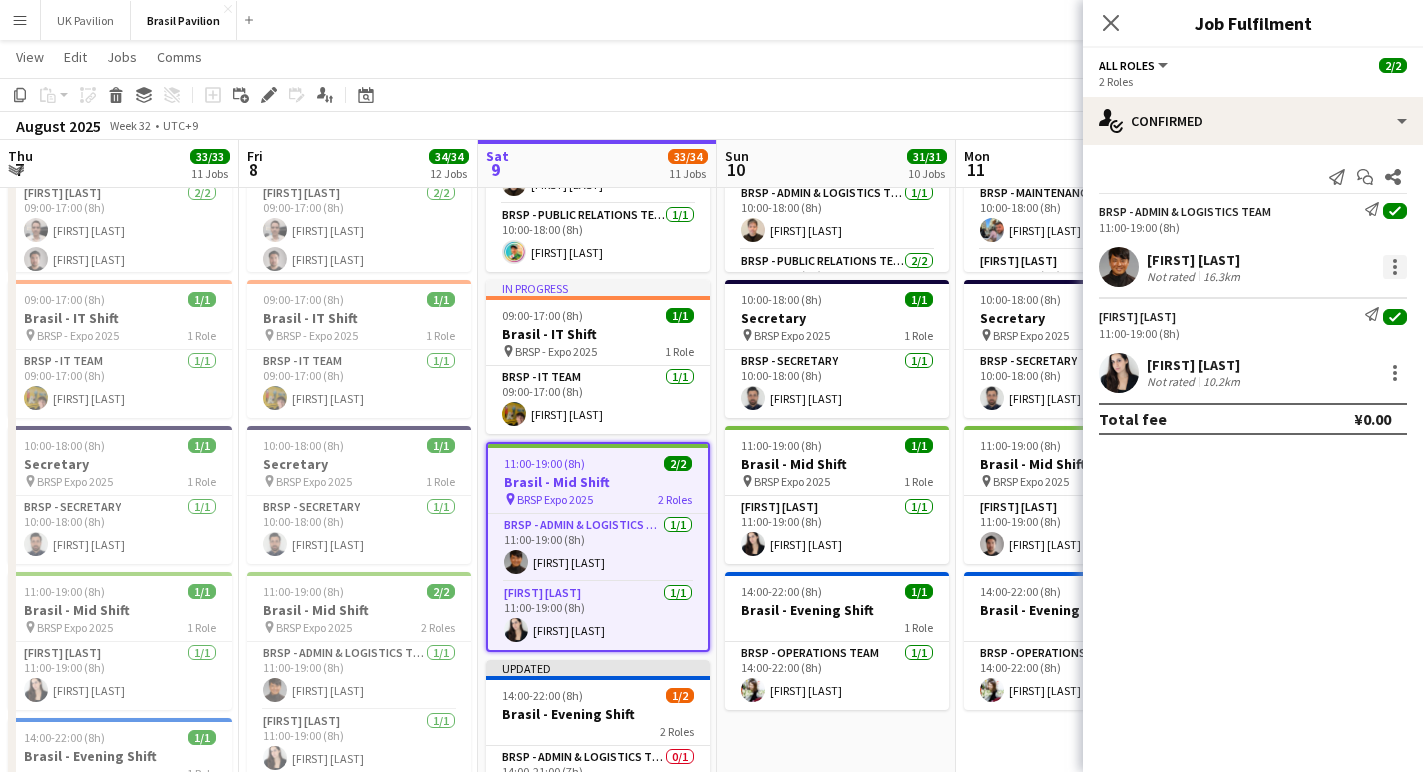 click at bounding box center (1395, 267) 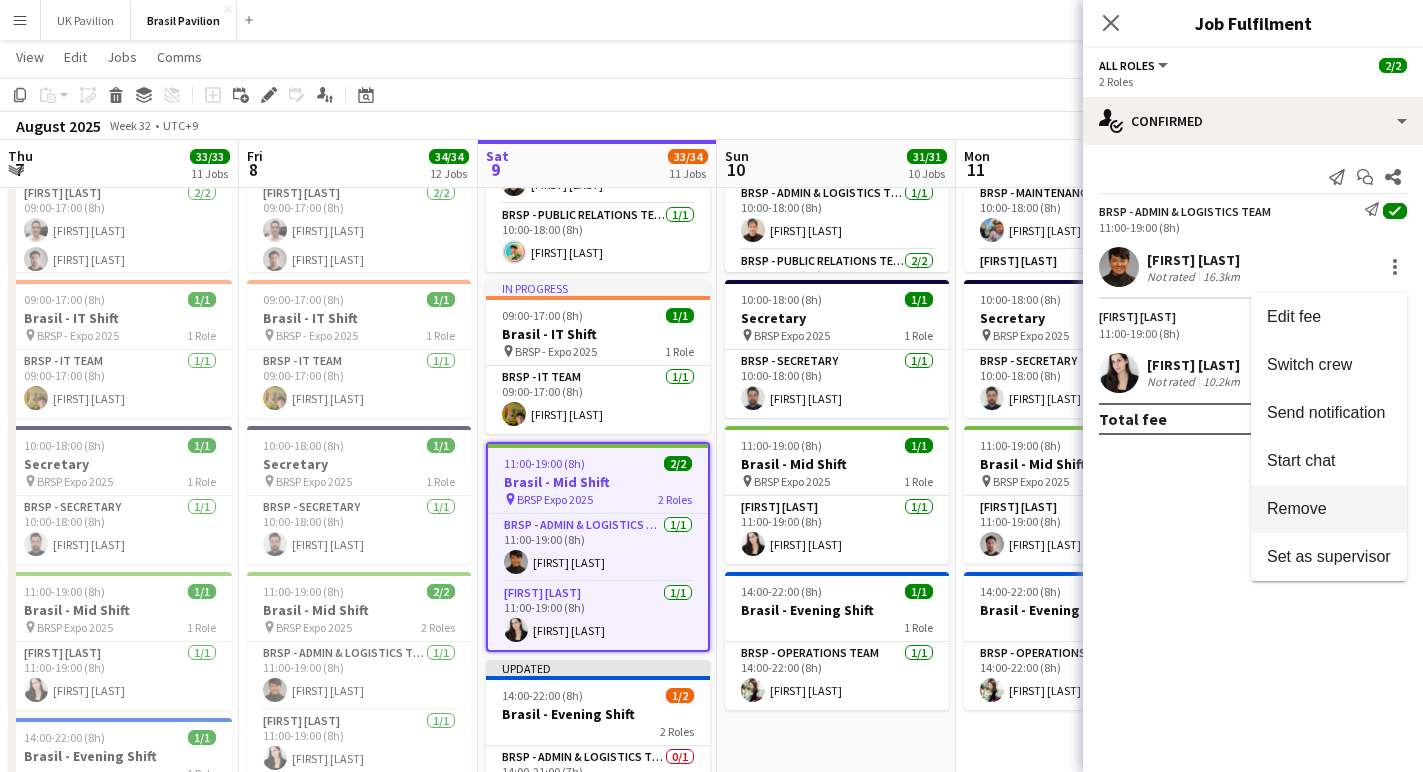 click on "Remove" at bounding box center [1297, 508] 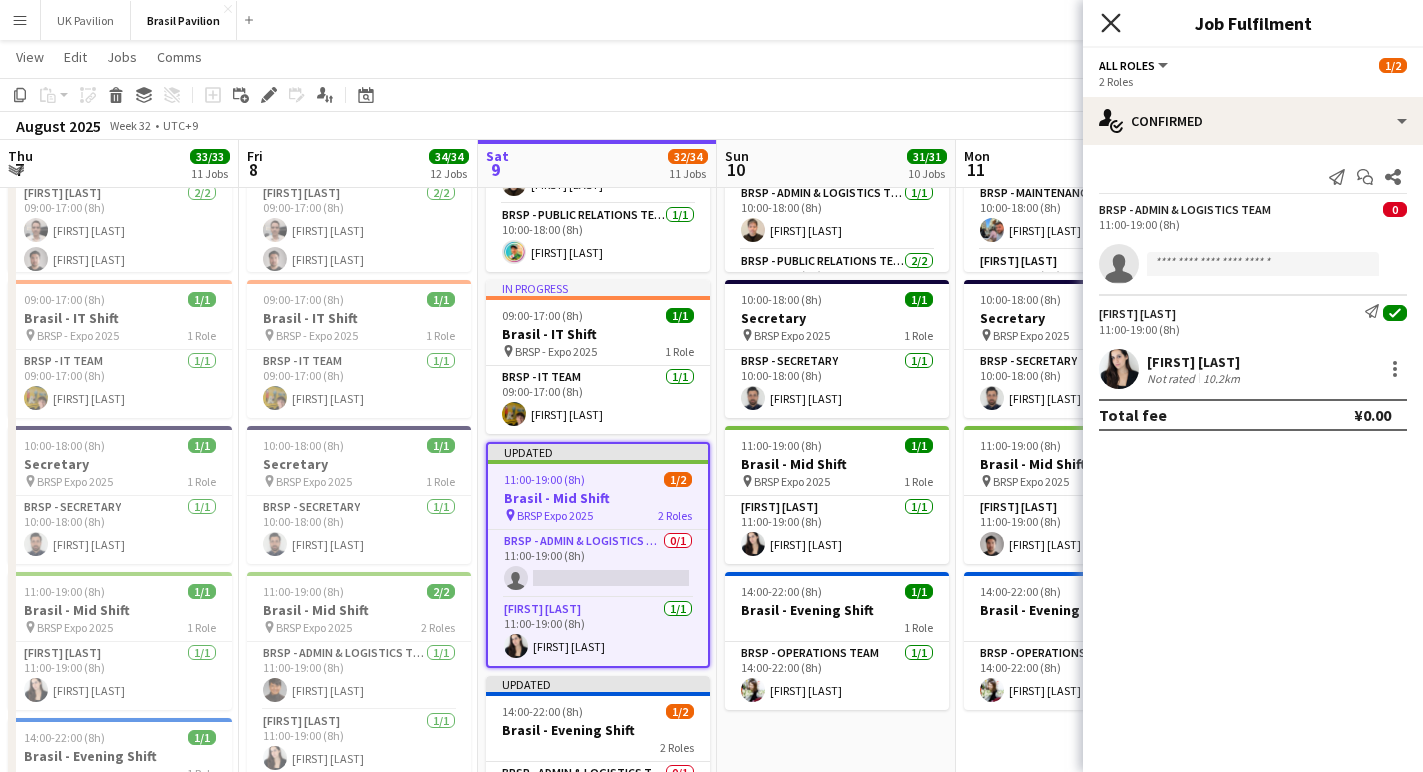 click on "Close pop-in" 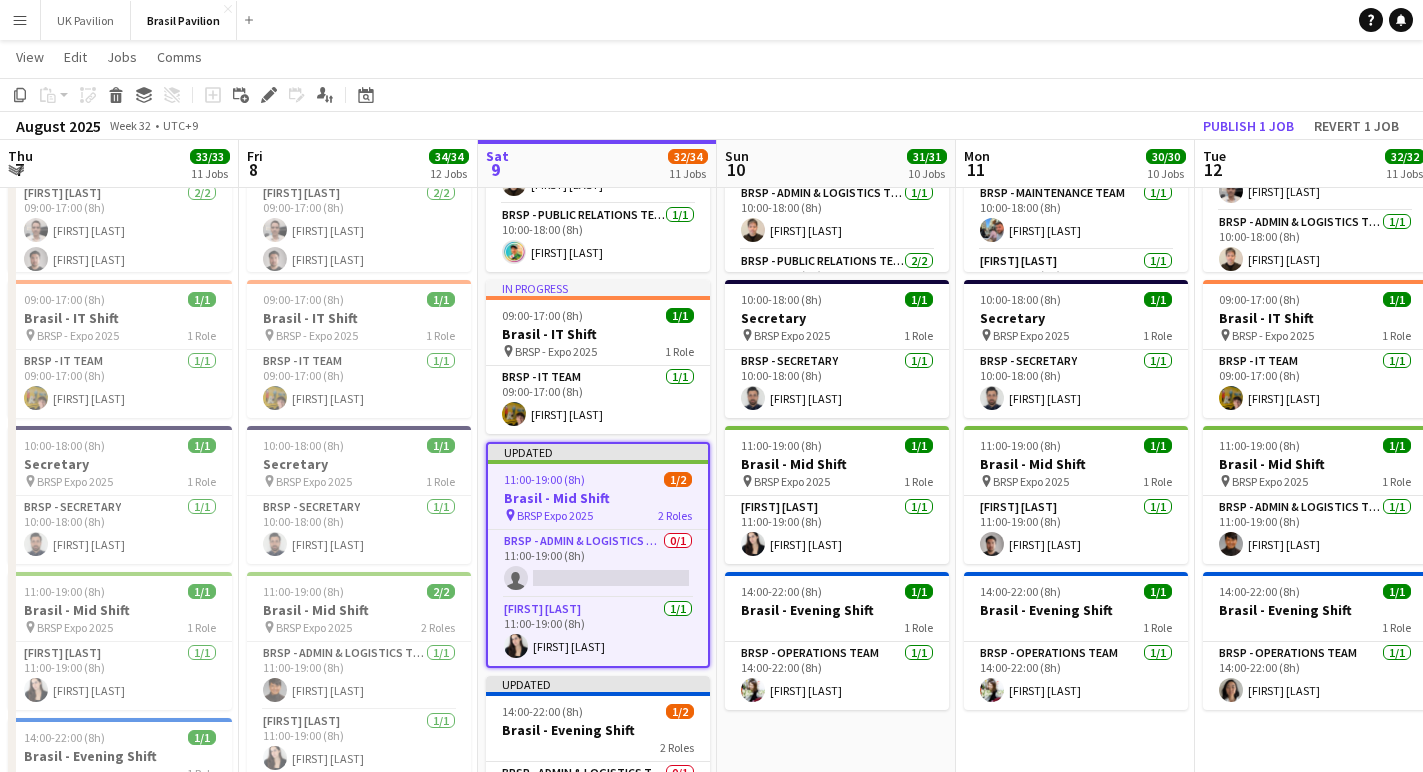 click on "Brasil - Mid Shift" at bounding box center [598, 498] 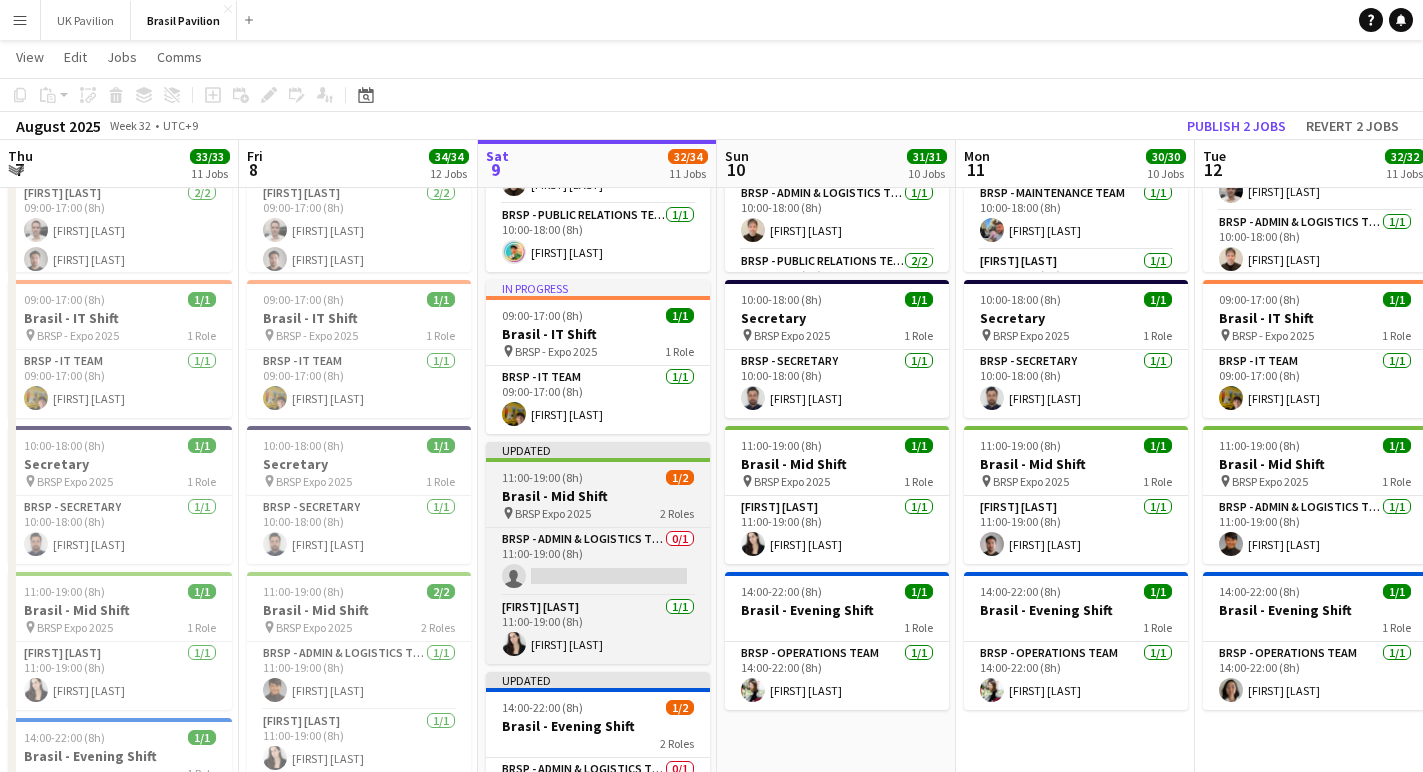 click on "Brasil - Mid Shift" at bounding box center [598, 496] 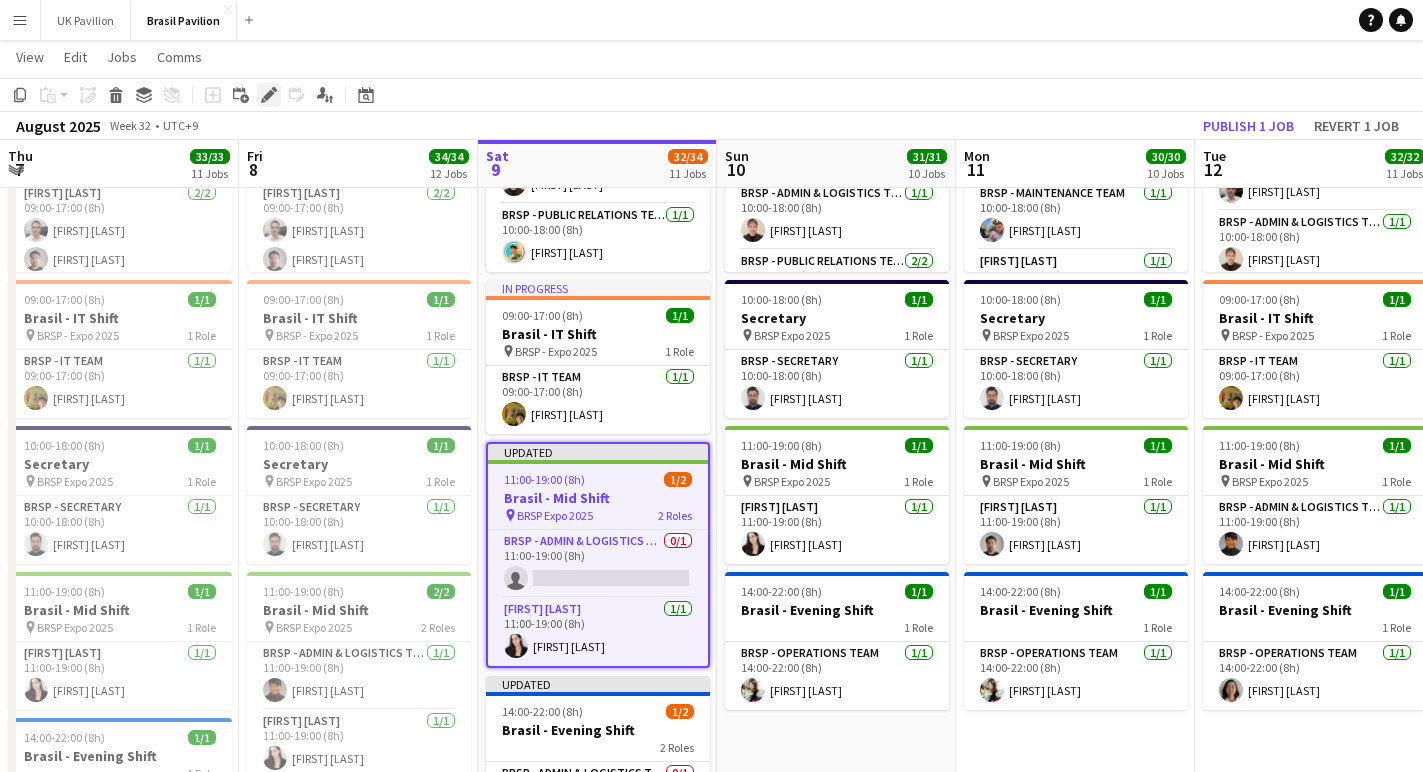 click on "Edit" 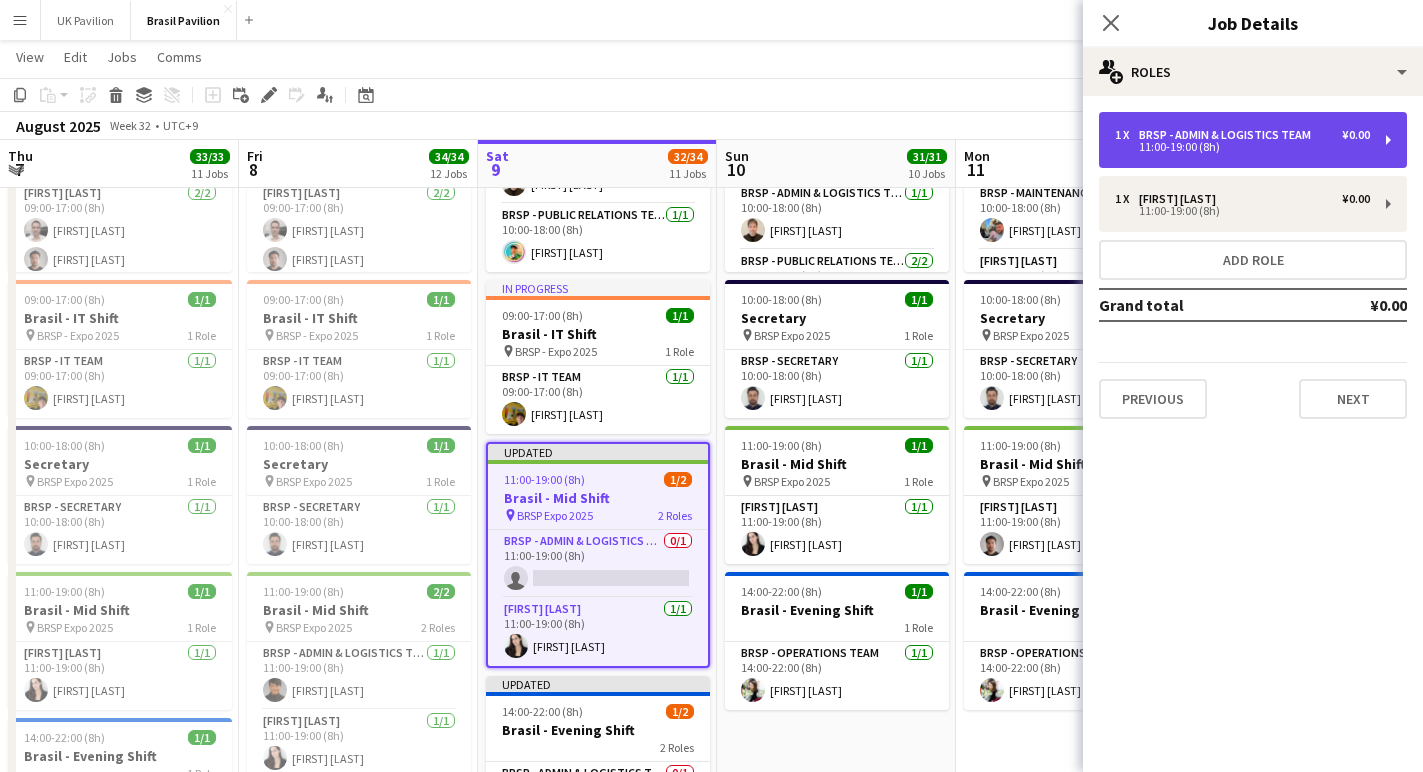 click on "BRSP - Admin & Logistics Team" at bounding box center (1229, 135) 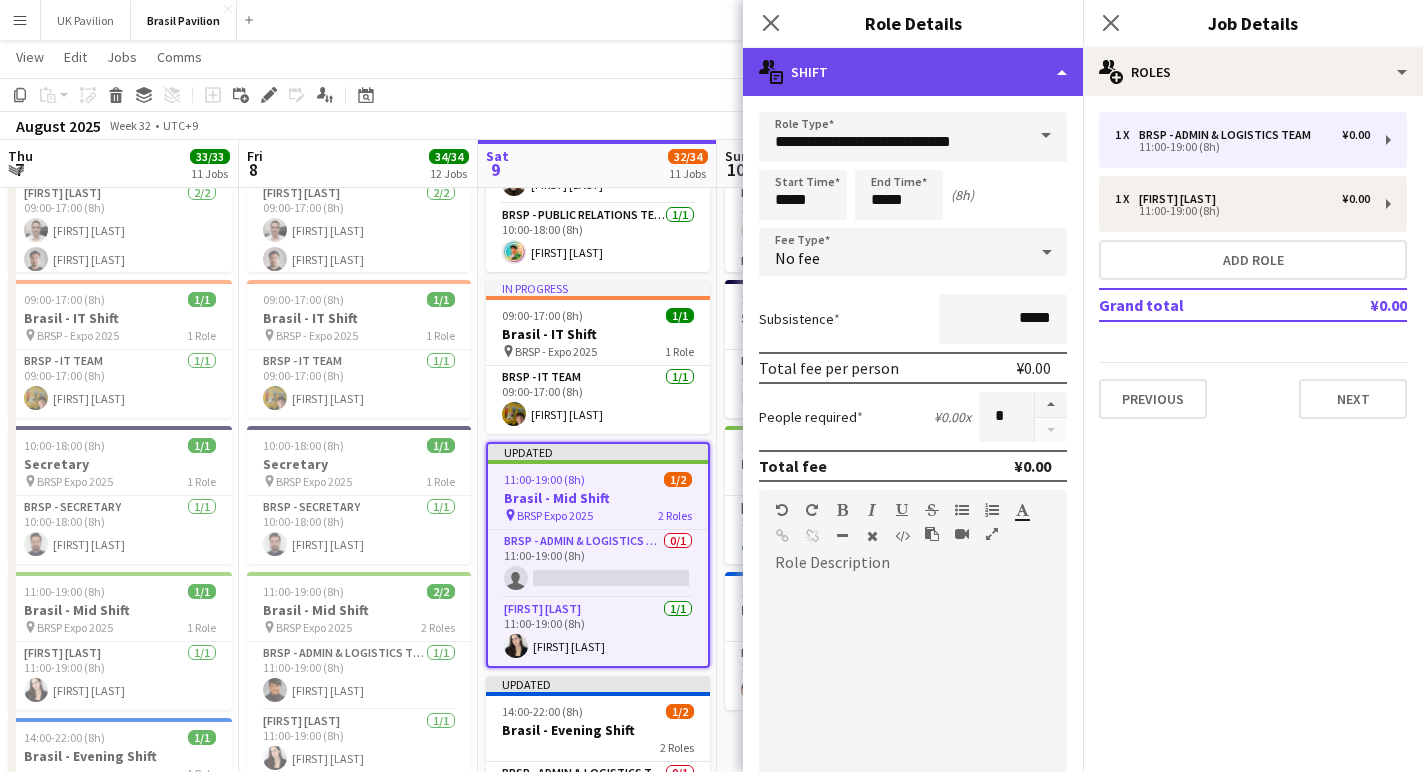 click on "multiple-actions-text
Shift" 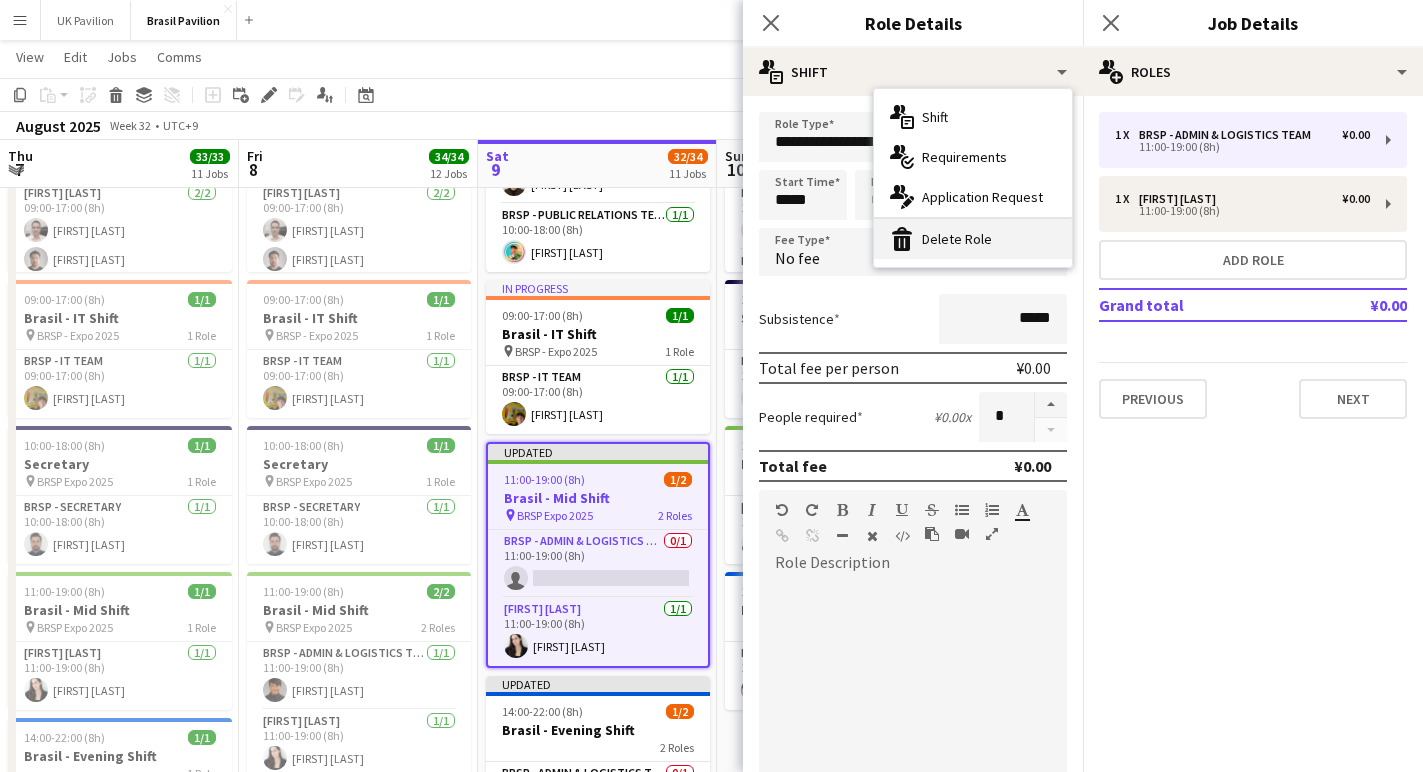 click on "bin-2
Delete Role" at bounding box center [973, 239] 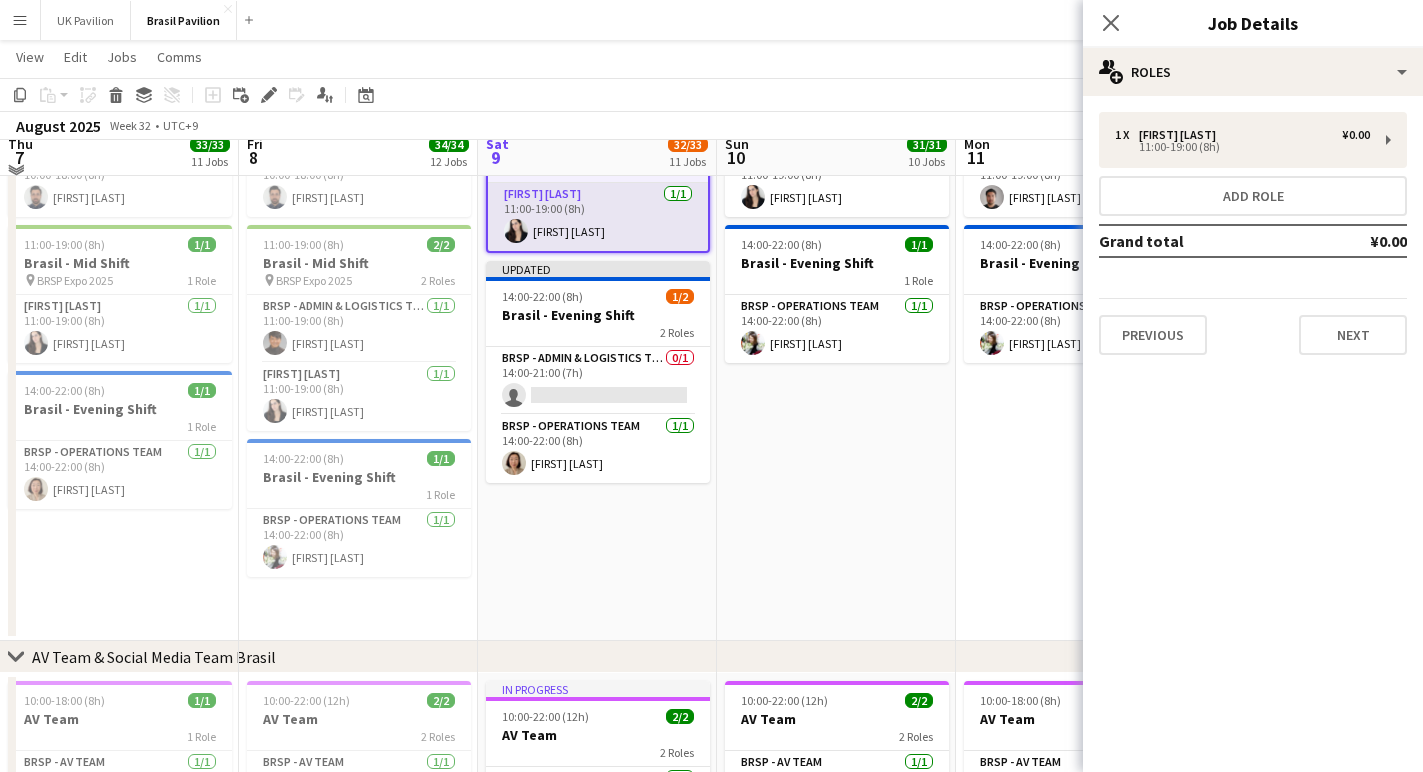 scroll, scrollTop: 725, scrollLeft: 0, axis: vertical 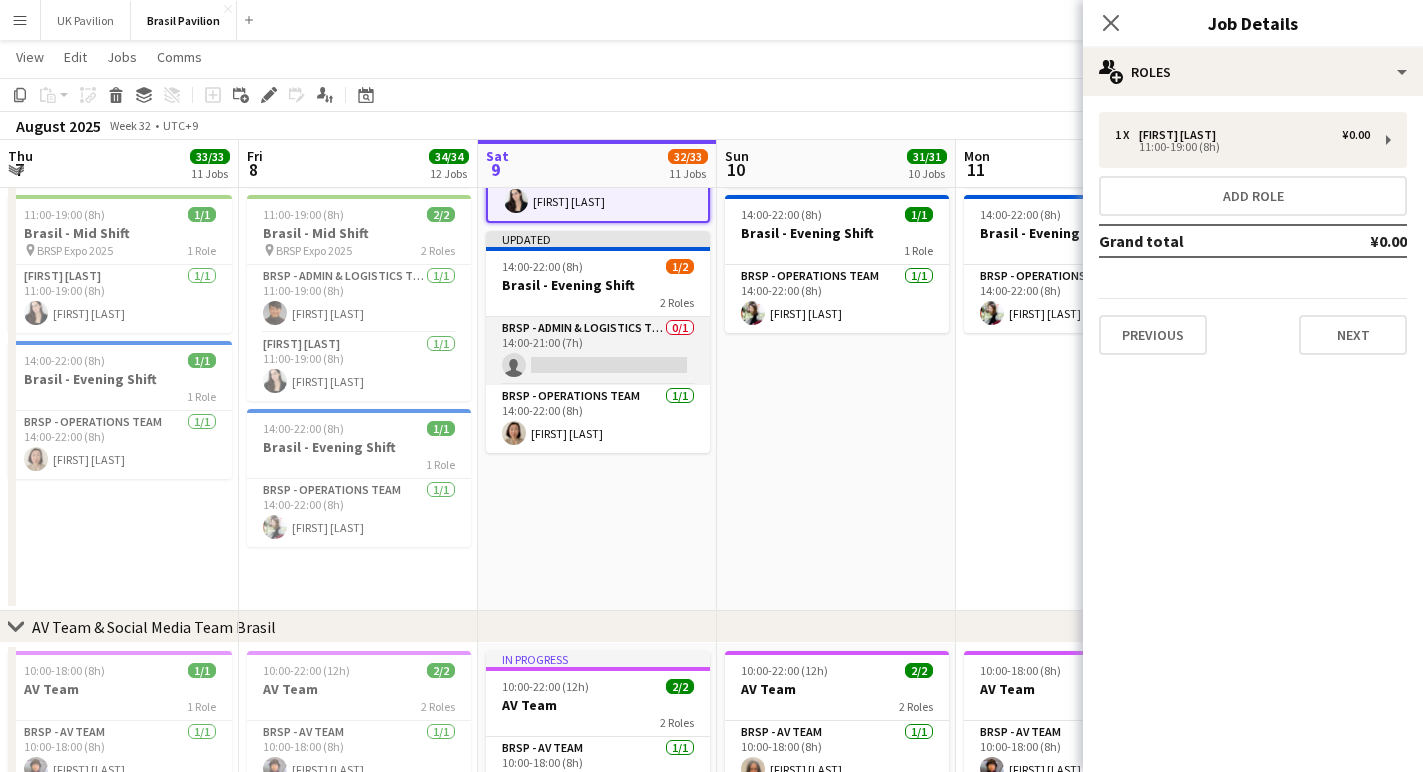 click on "BRSP - Admin & Logistics Team   0/1   14:00-21:00 (7h)
single-neutral-actions" at bounding box center [598, 351] 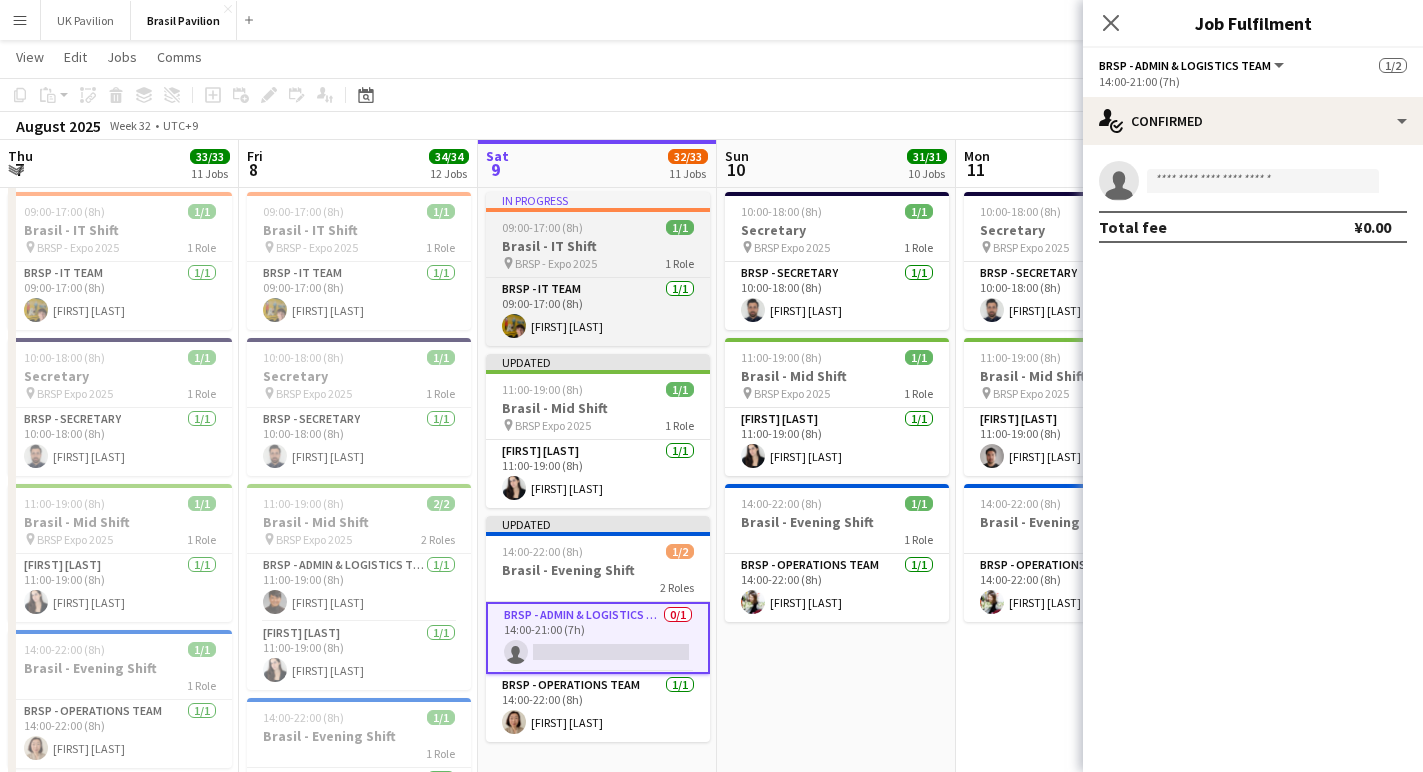 scroll, scrollTop: 436, scrollLeft: 0, axis: vertical 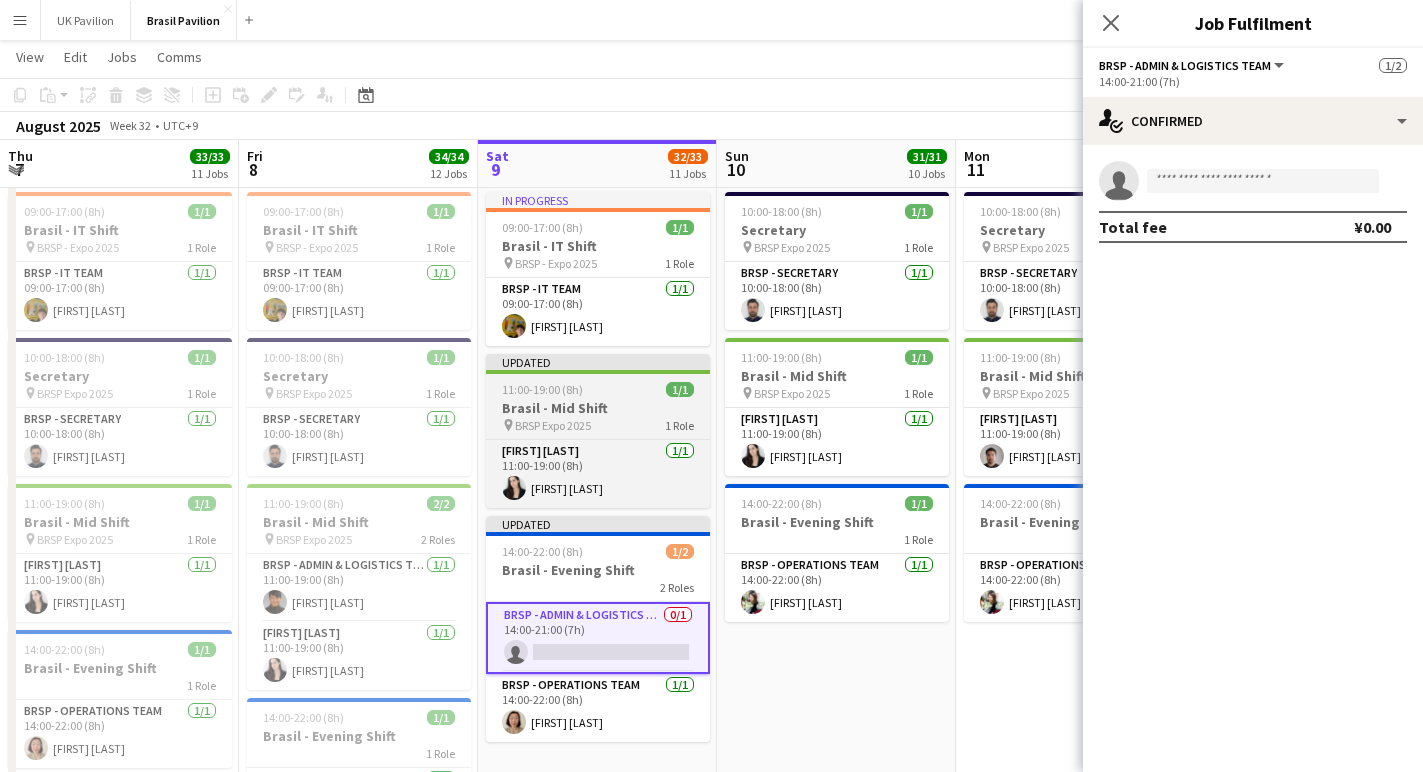 click on "11:00-19:00 (8h)" at bounding box center [542, 389] 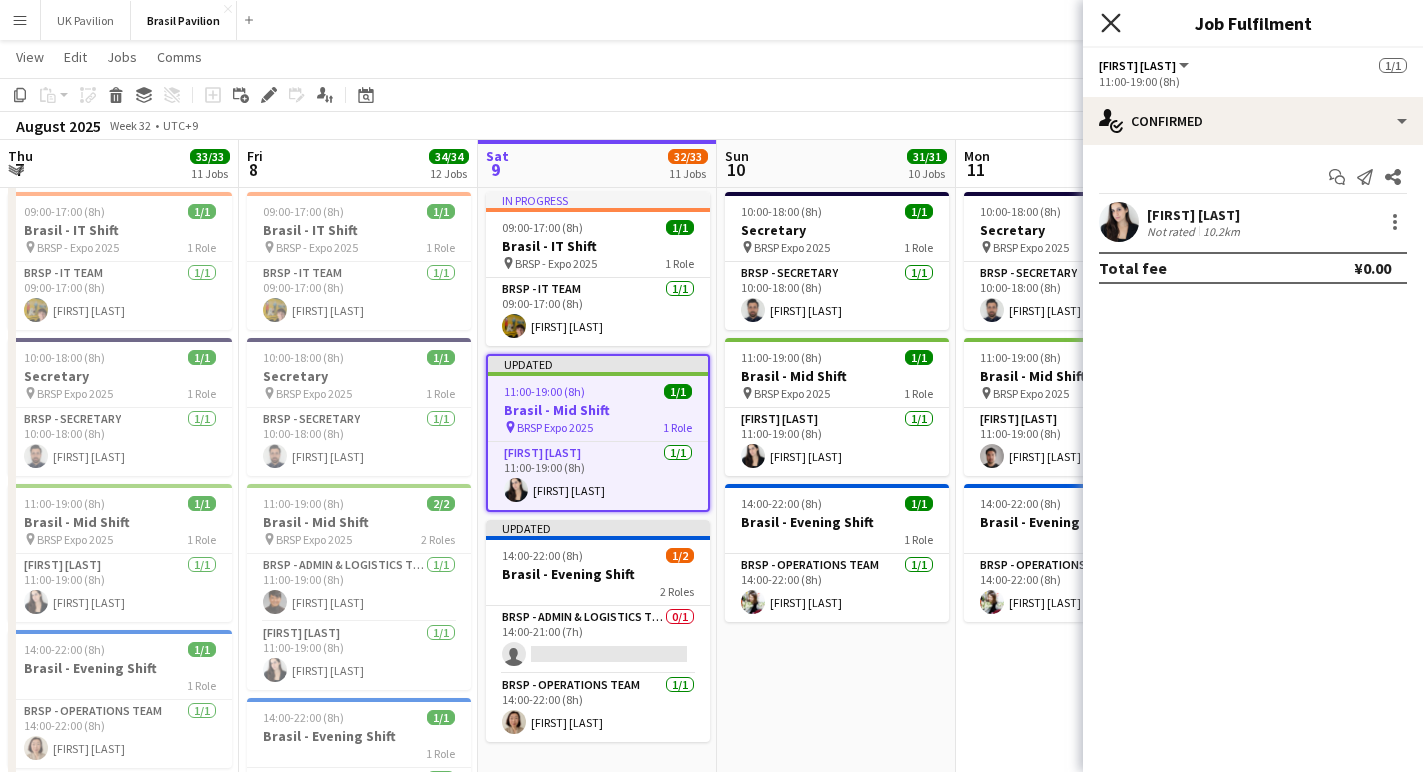 click 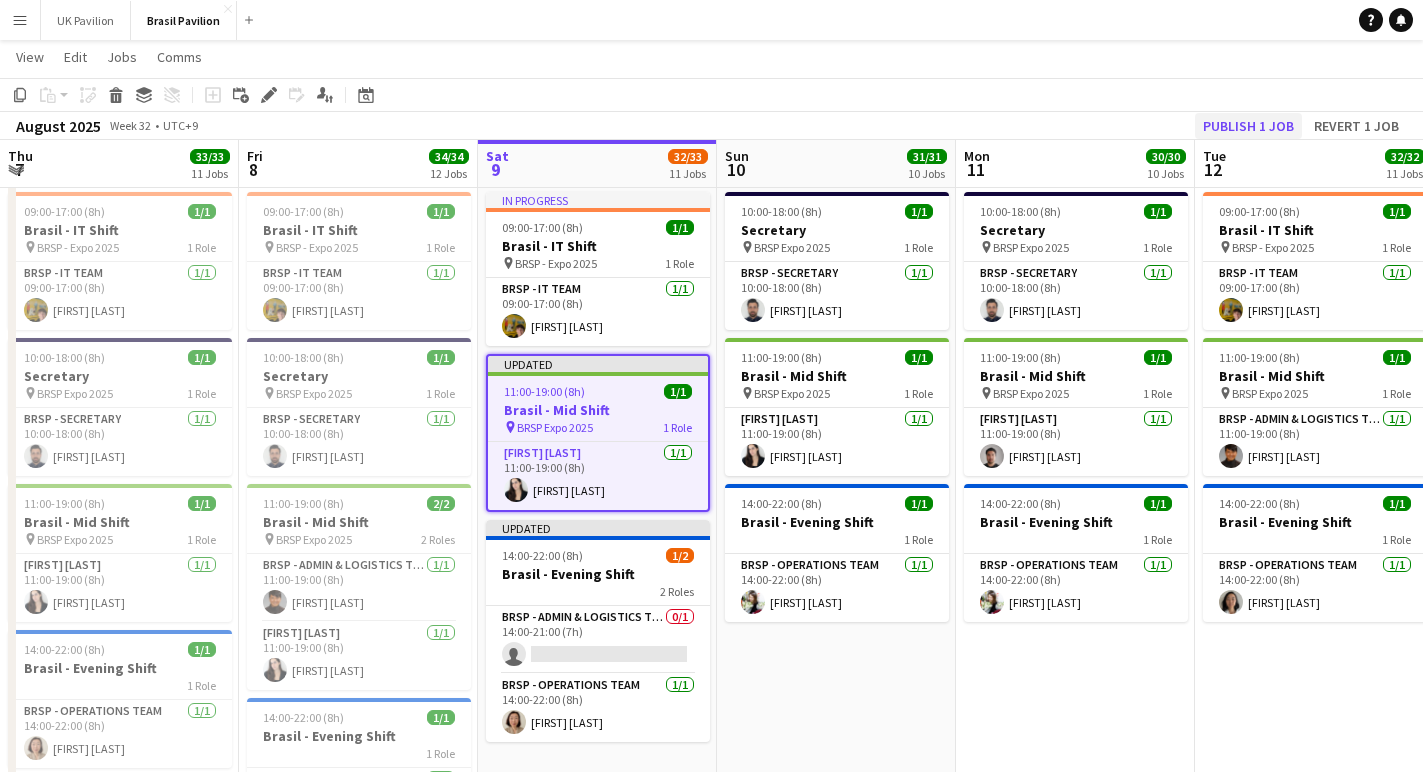 click on "Publish 1 job" 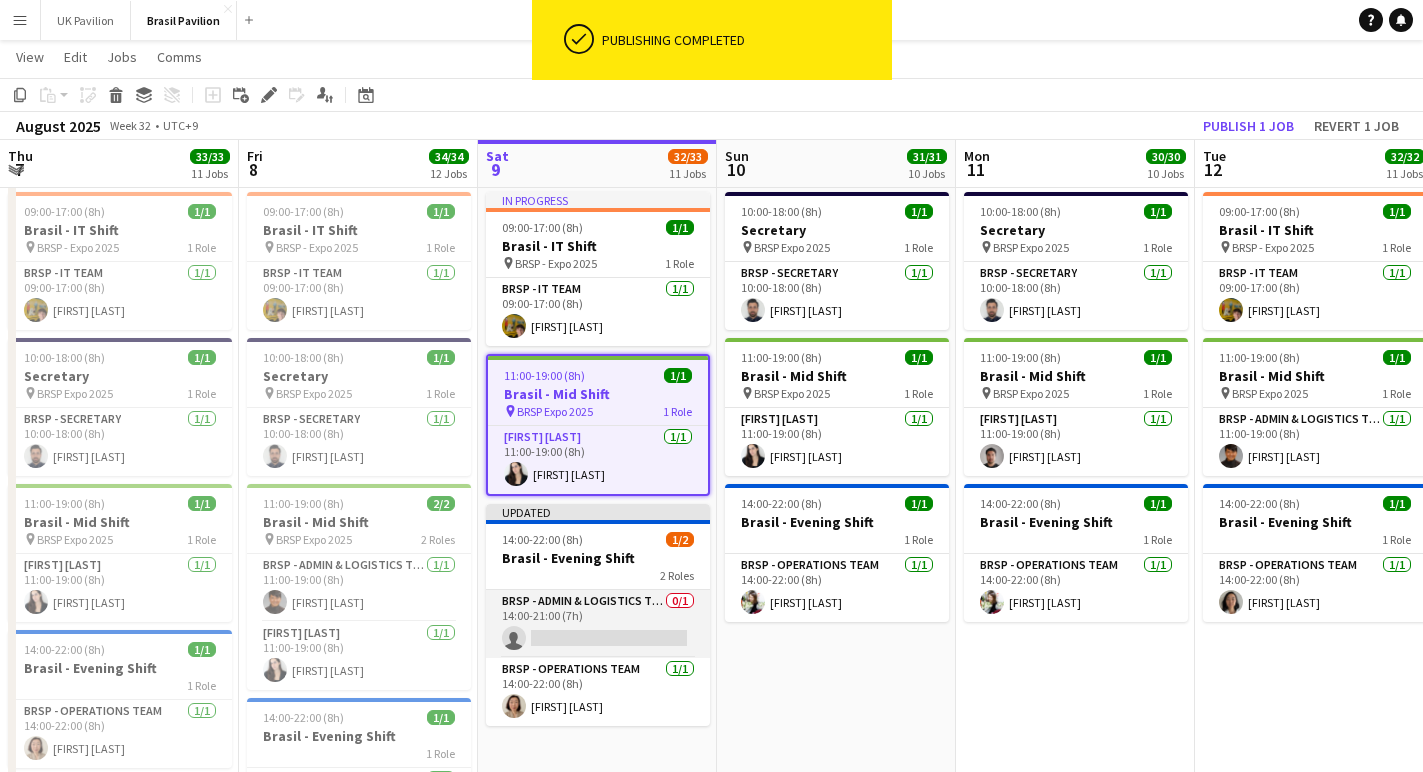 click on "BRSP - Admin & Logistics Team   0/1   14:00-21:00 (7h)
single-neutral-actions" at bounding box center (598, 624) 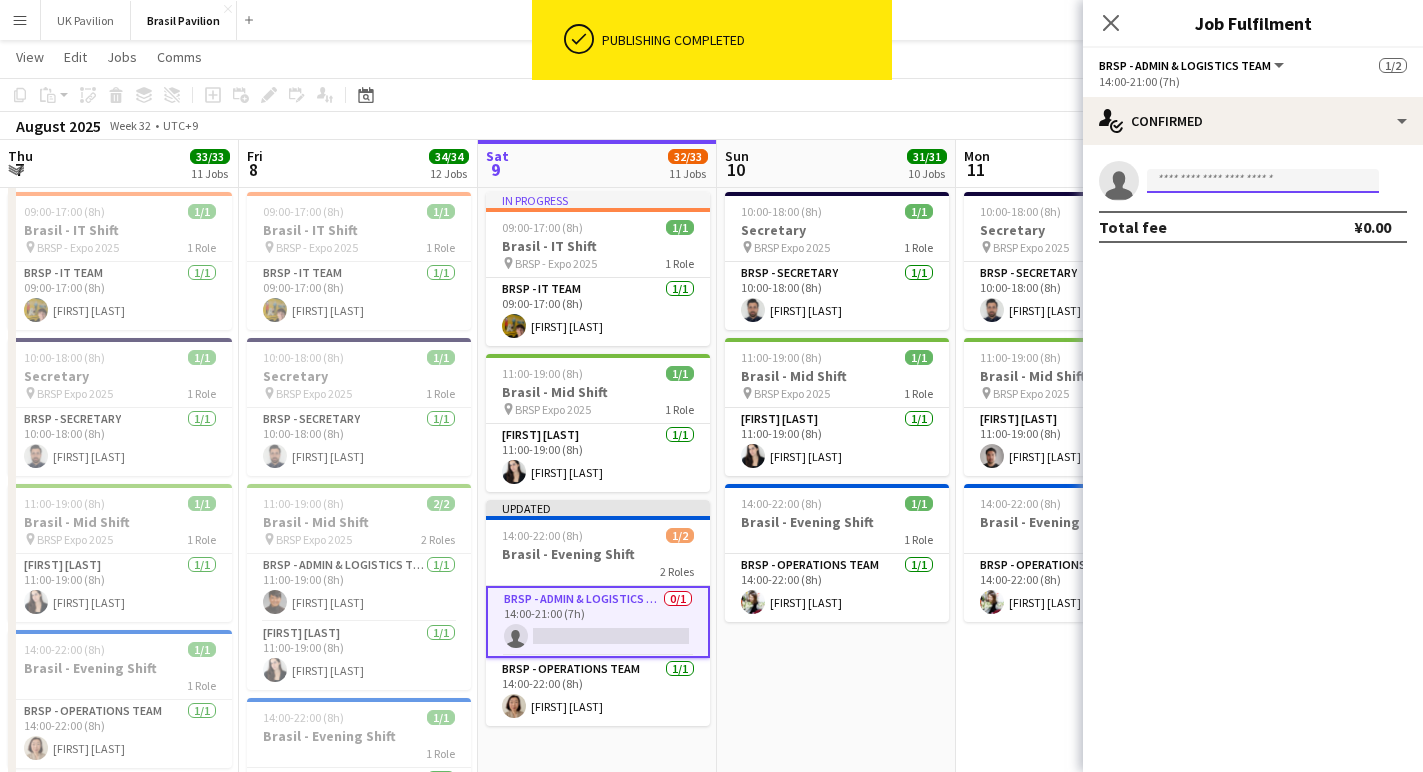 click at bounding box center (1263, 181) 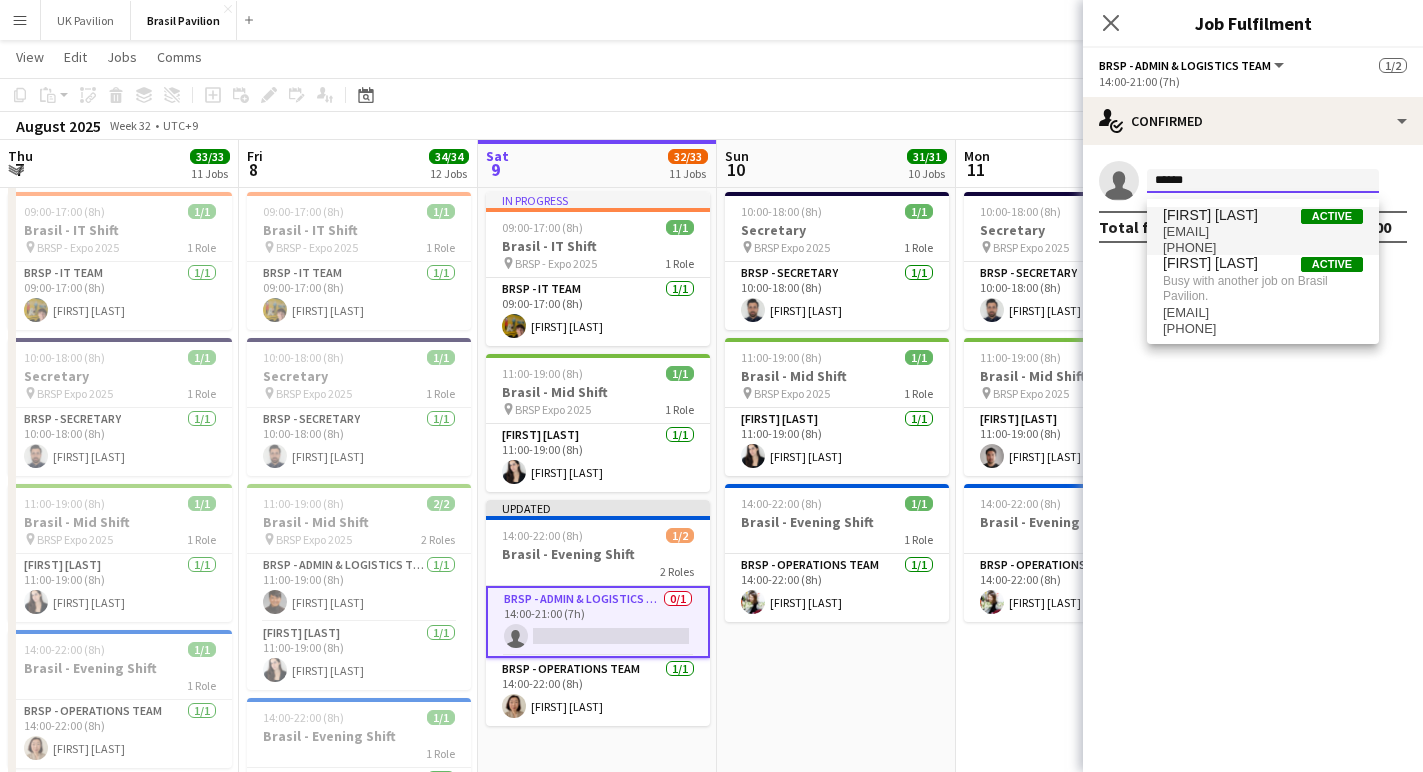 type on "******" 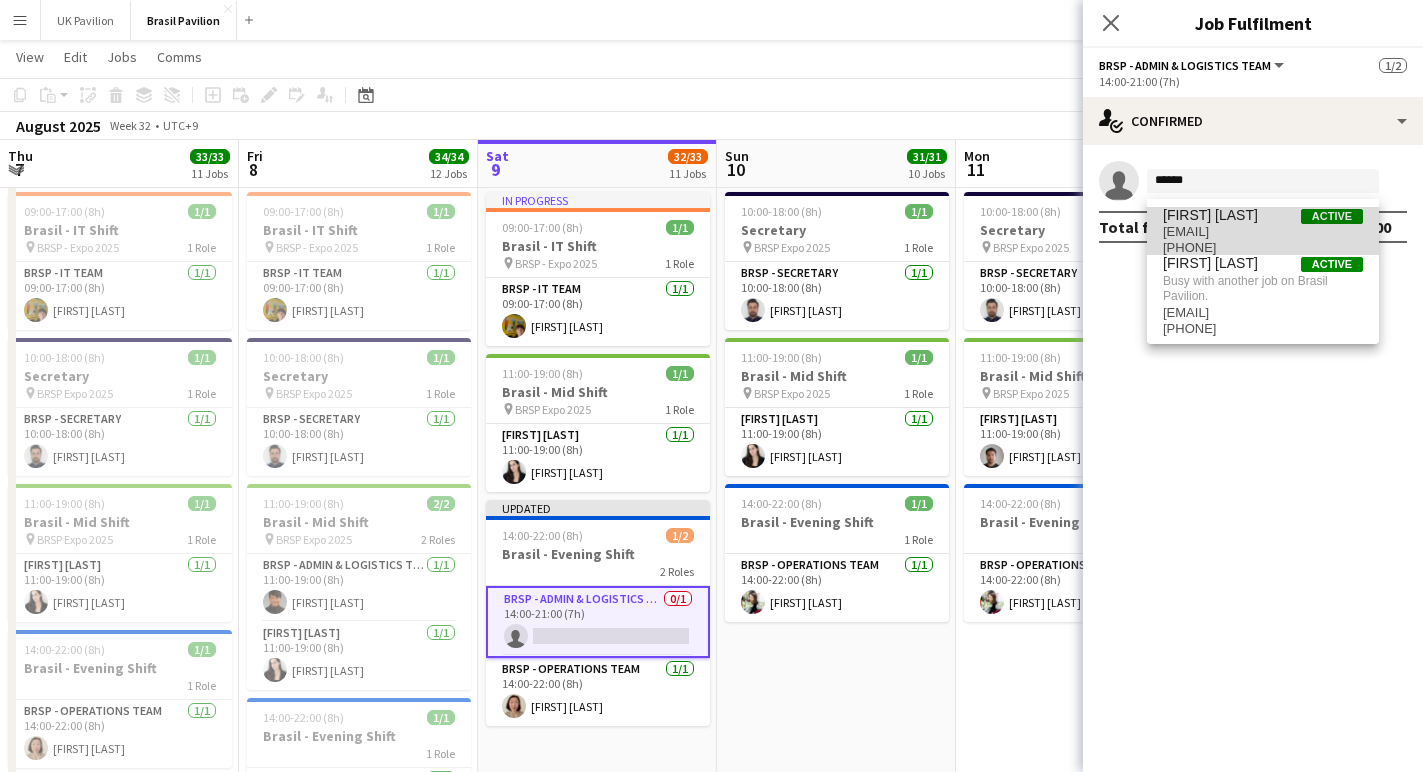 click on "[EMAIL]" at bounding box center [1263, 232] 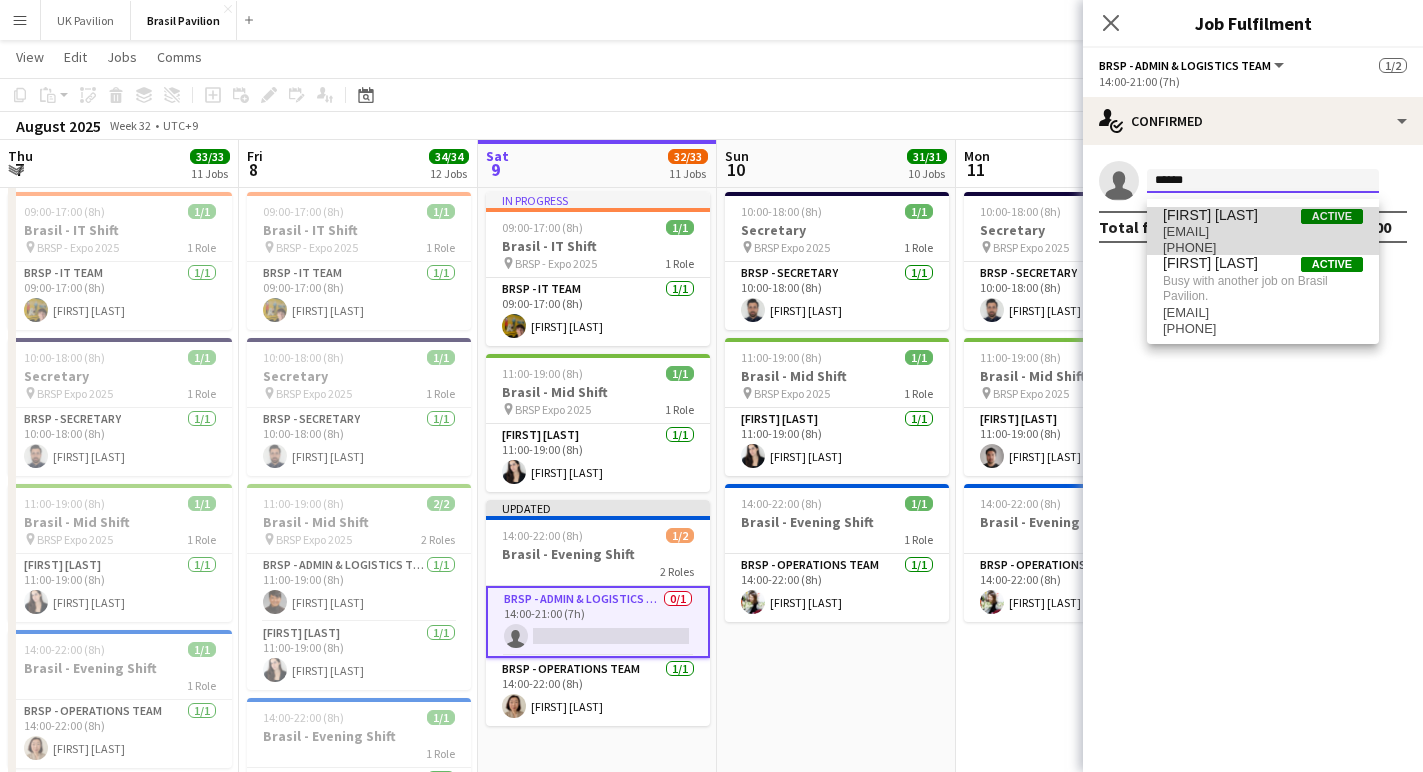 type 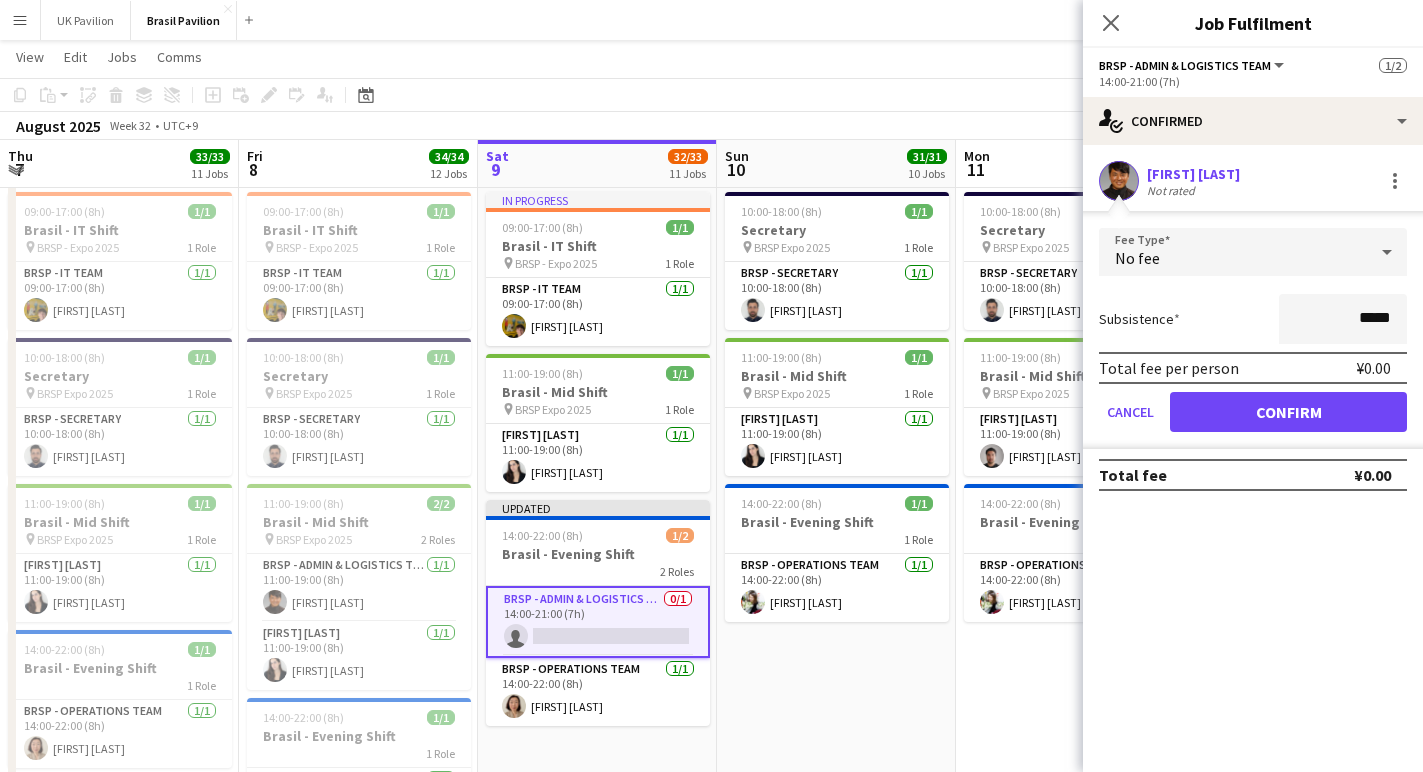 click on "Confirm" at bounding box center (1288, 412) 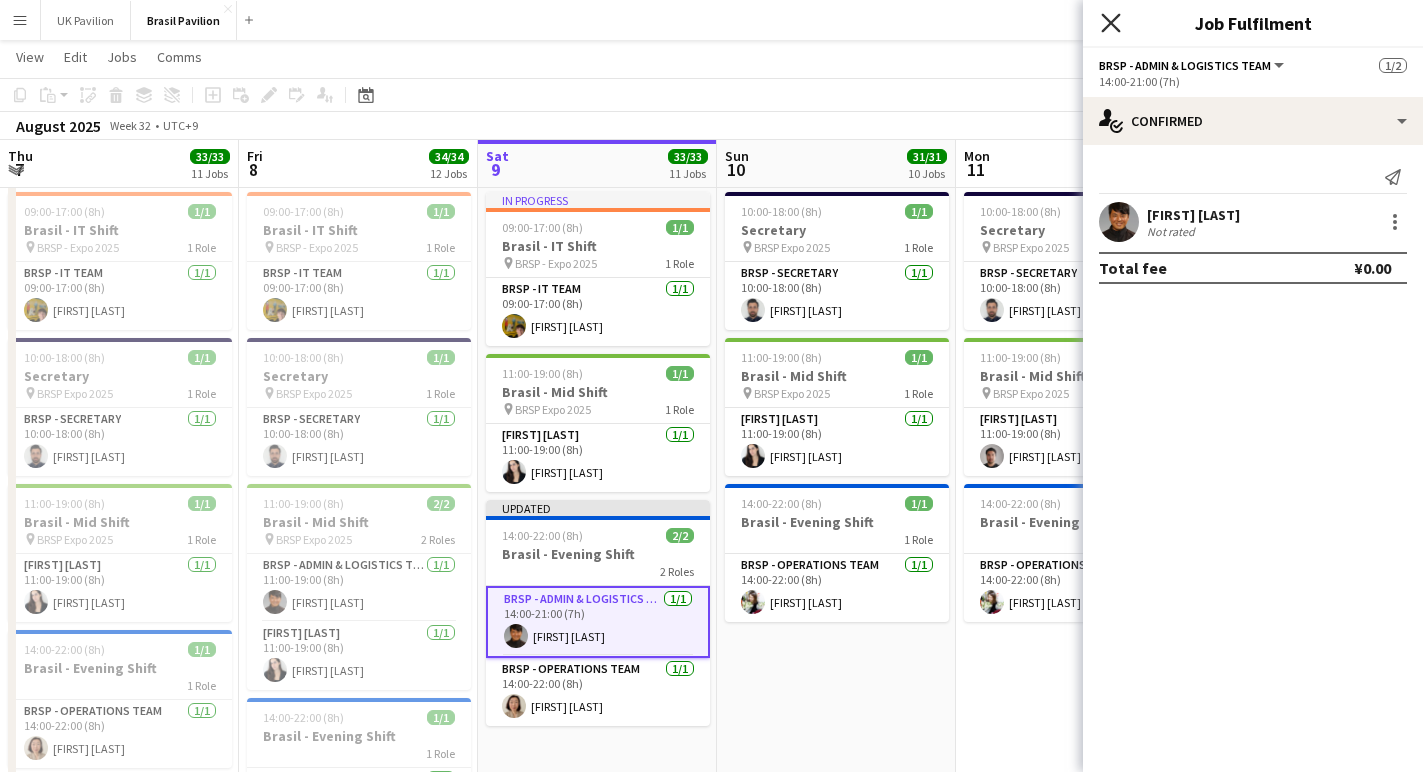 click on "Close pop-in" 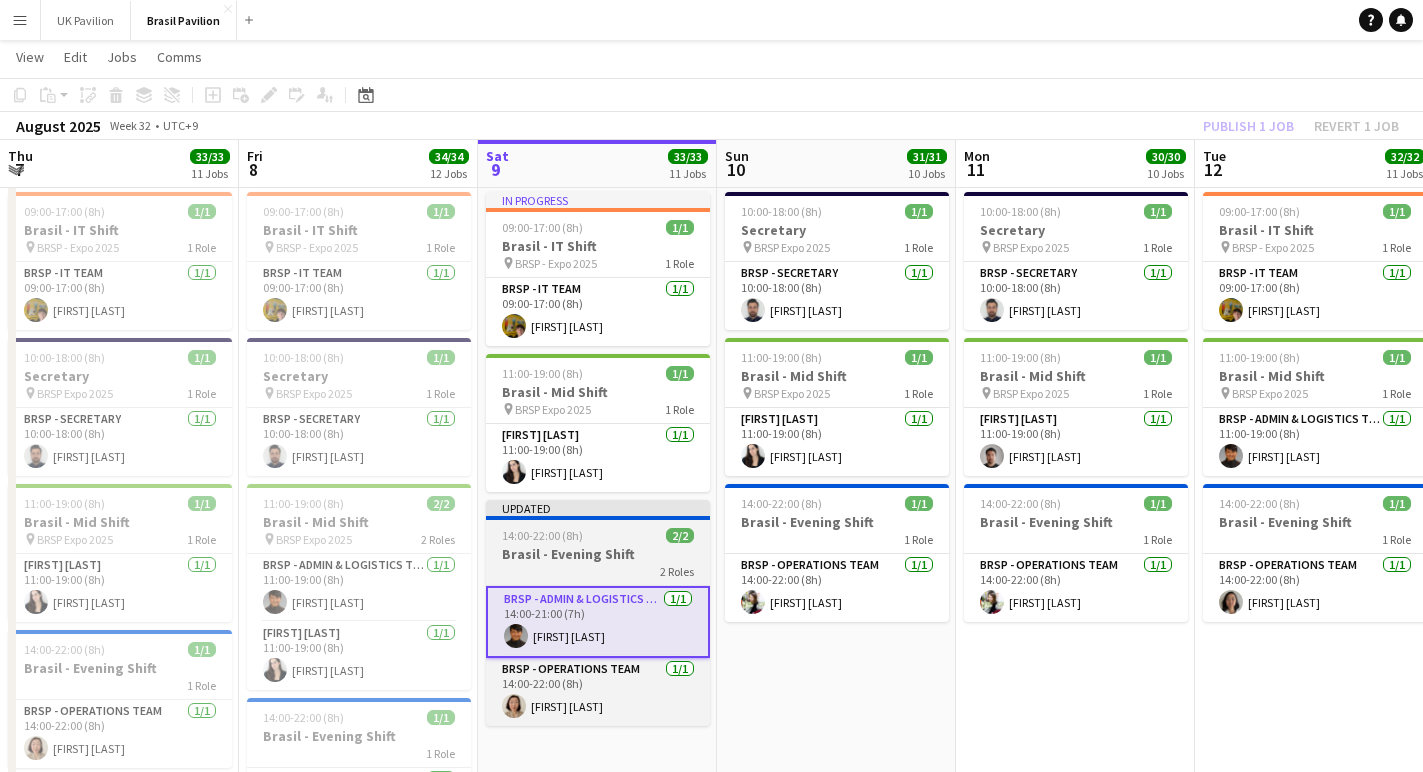 click on "14:00-22:00 (8h)" at bounding box center [542, 535] 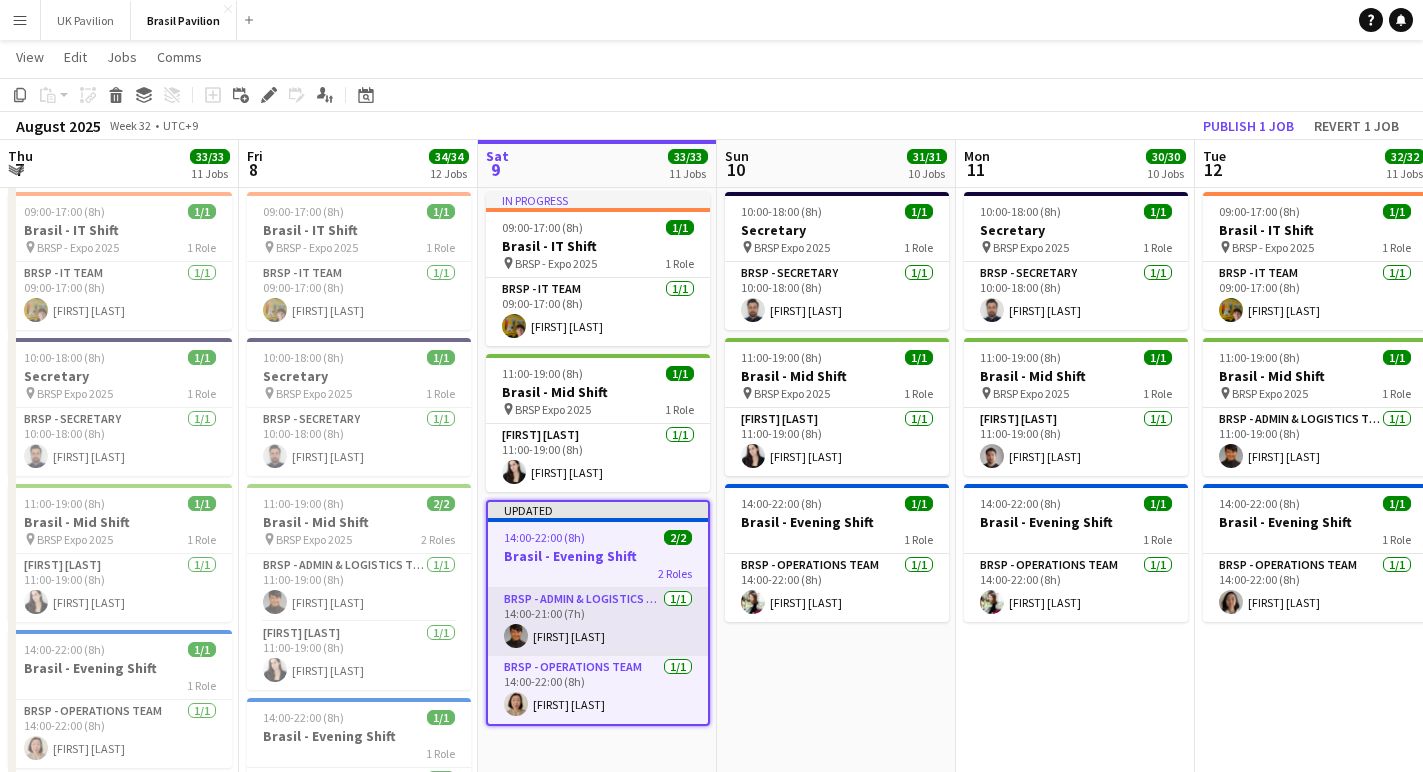 click on "BRSP - Admin & Logistics Team   1/1   14:00-21:00 (7h)
[FIRST] [LAST]" at bounding box center [598, 622] 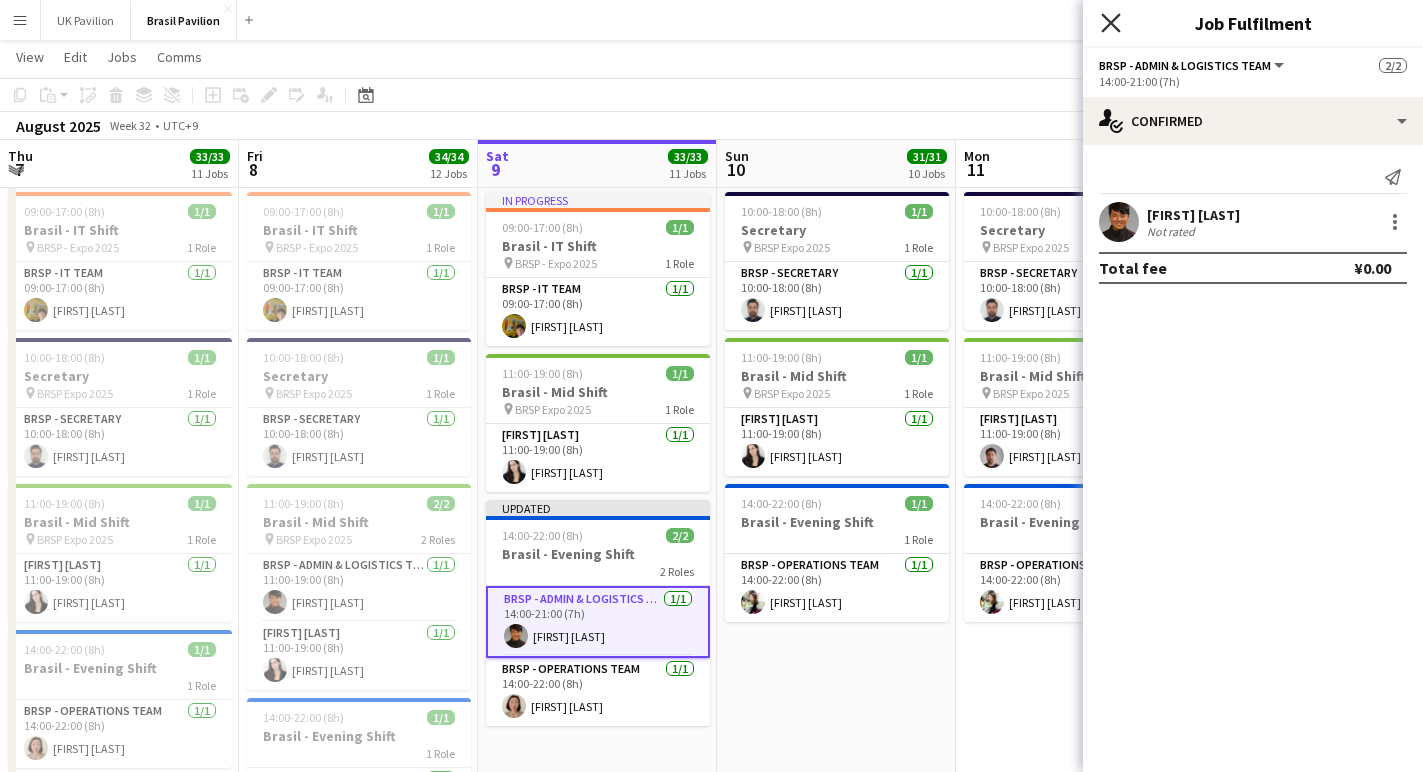 click 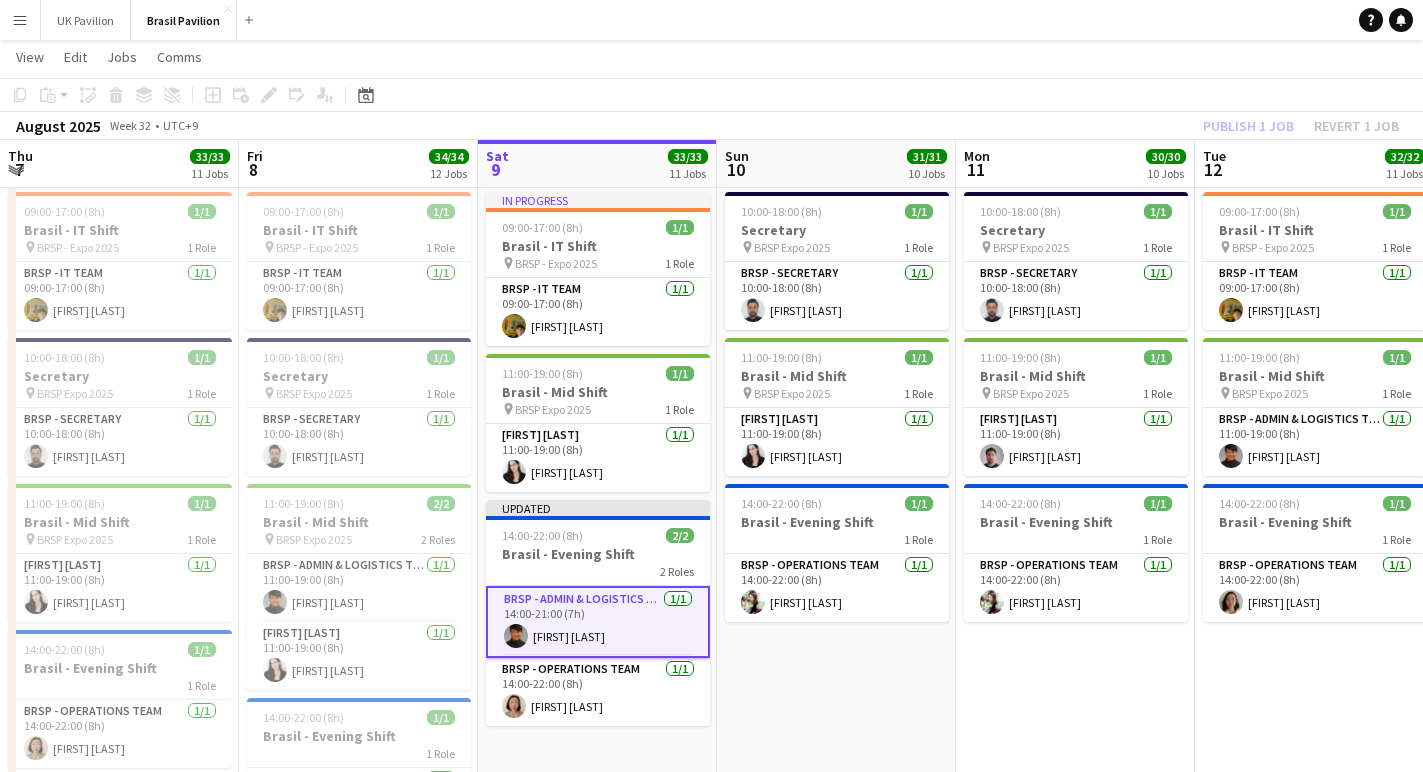 click on "BRSP - Admin & Logistics Team   1/1   14:00-21:00 (7h)
[FIRST] [LAST]" at bounding box center (598, 622) 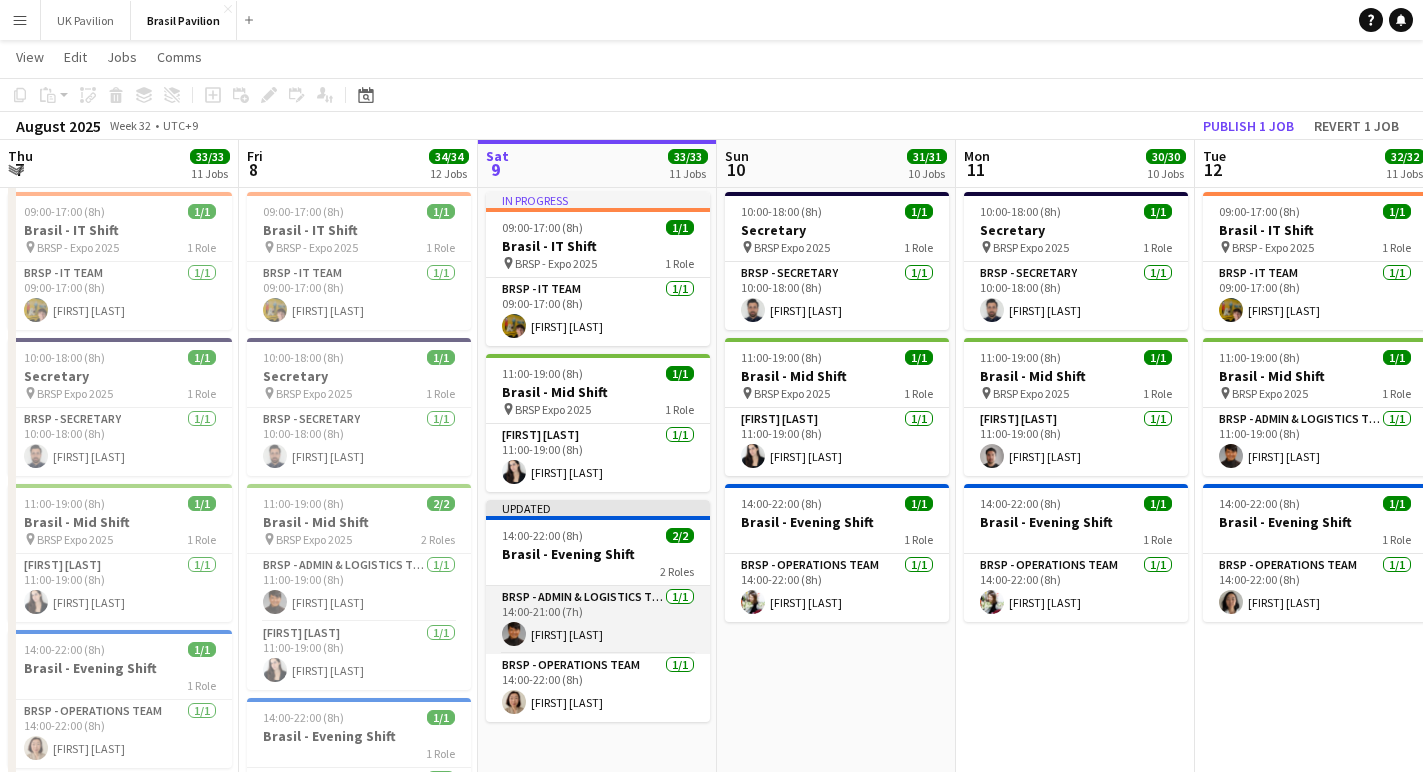 click on "BRSP - Admin & Logistics Team   1/1   14:00-21:00 (7h)
[FIRST] [LAST]" at bounding box center (598, 620) 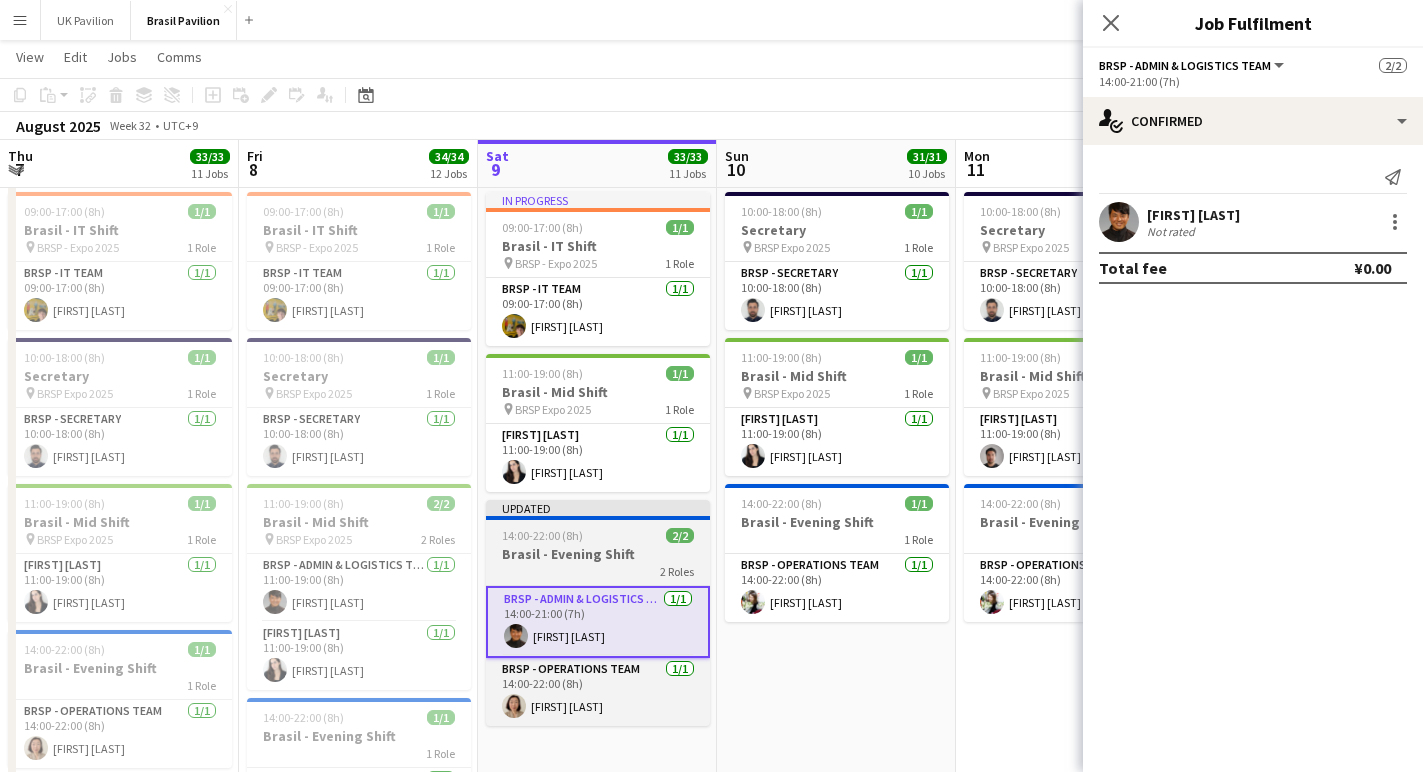 click on "Brasil - Evening Shift" at bounding box center [598, 554] 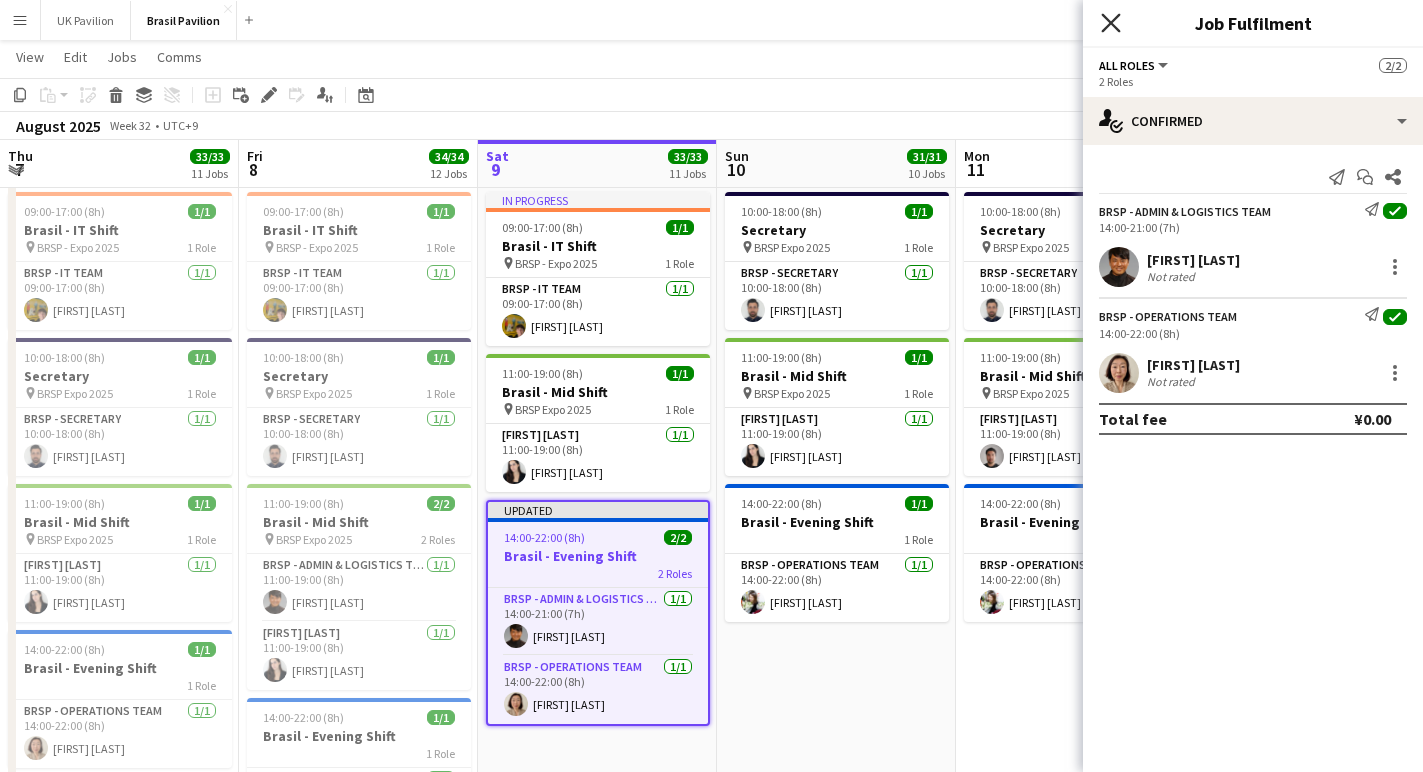 click 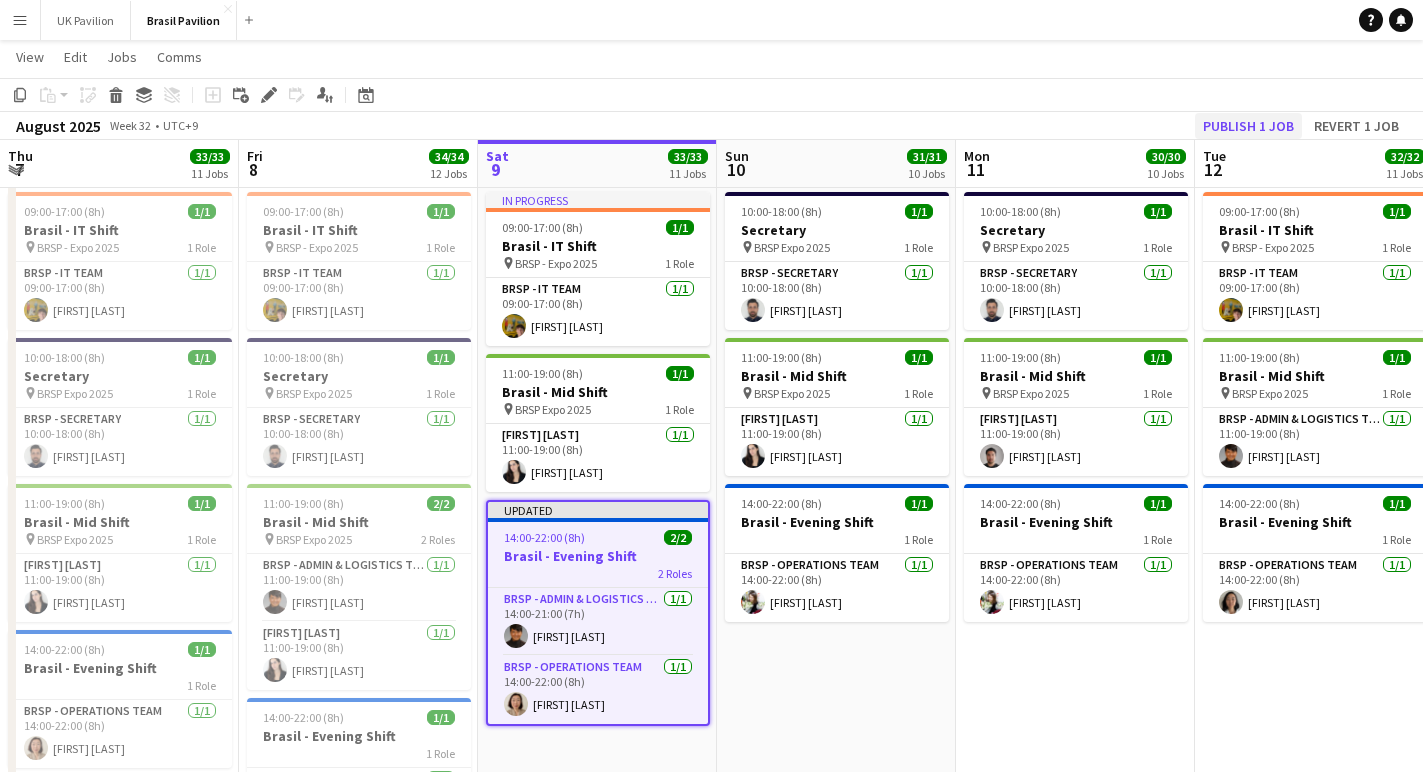 click on "Publish 1 job" 